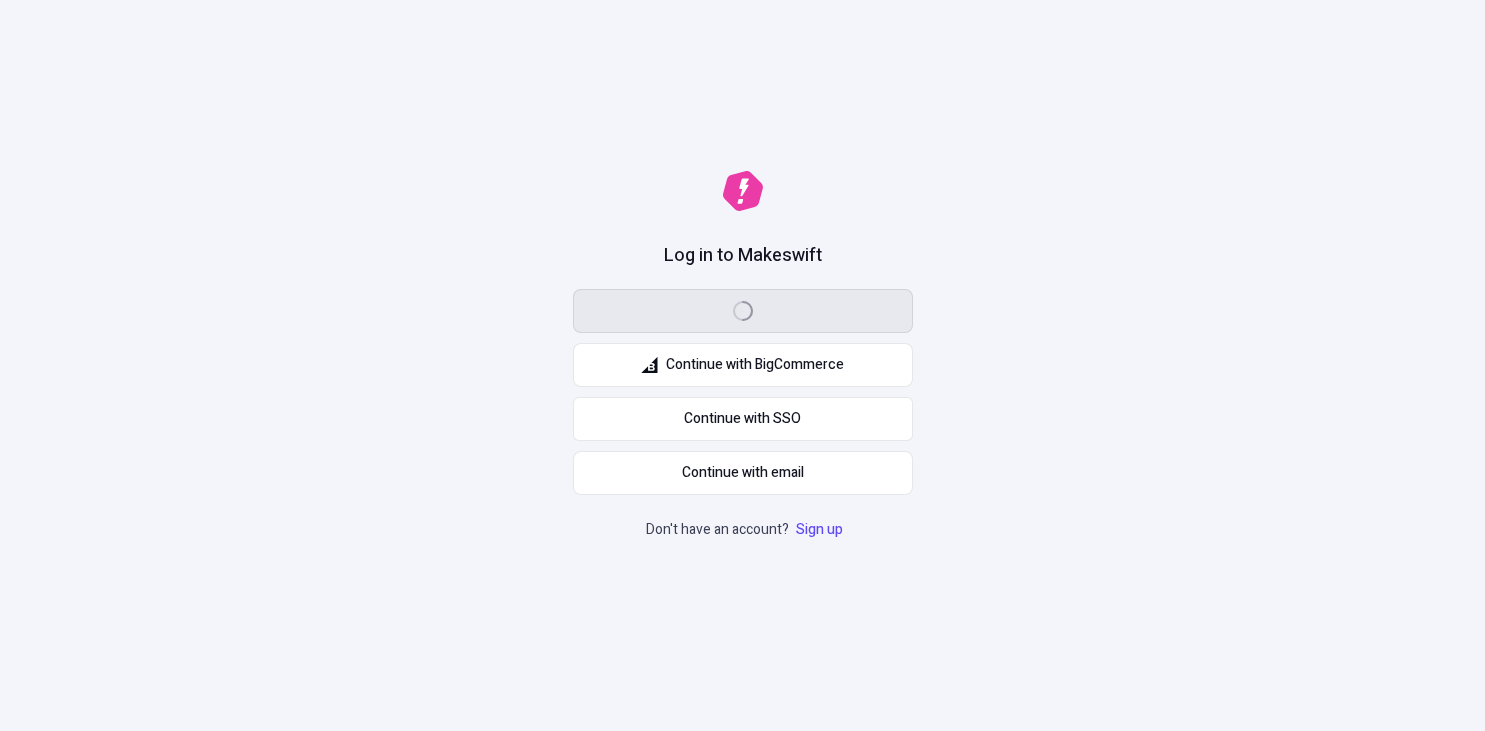 scroll, scrollTop: 0, scrollLeft: 0, axis: both 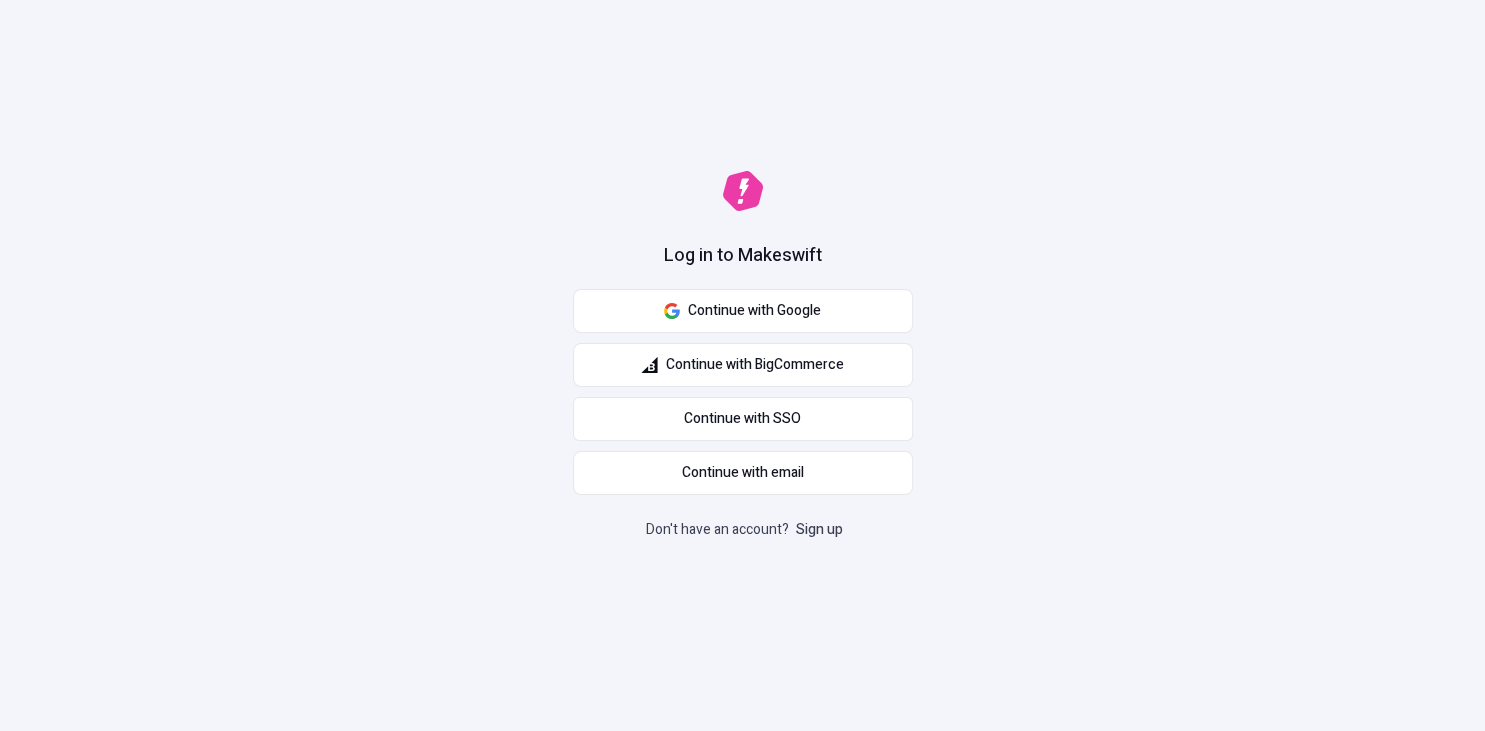 click on "Sign up" at bounding box center (819, 529) 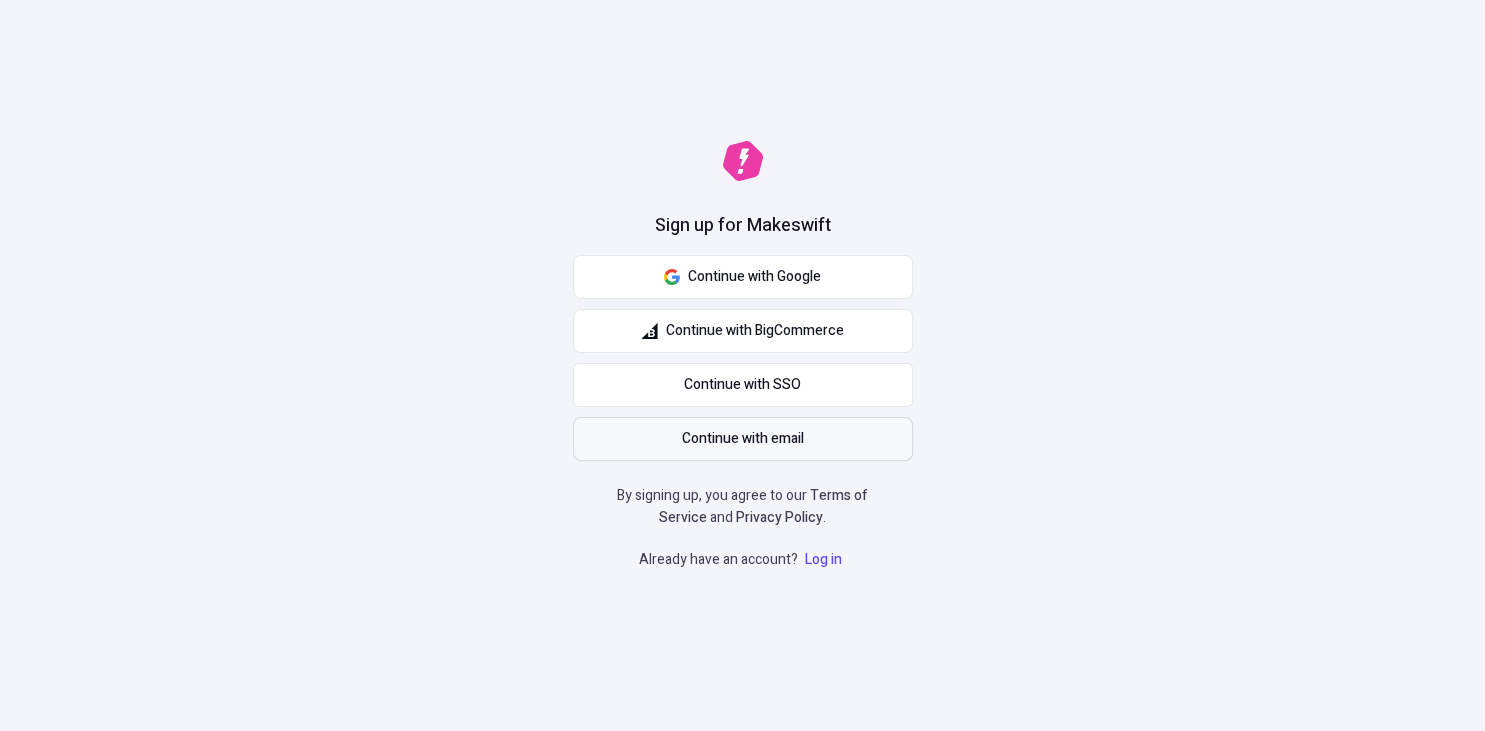 click on "Continue with email" at bounding box center (743, 439) 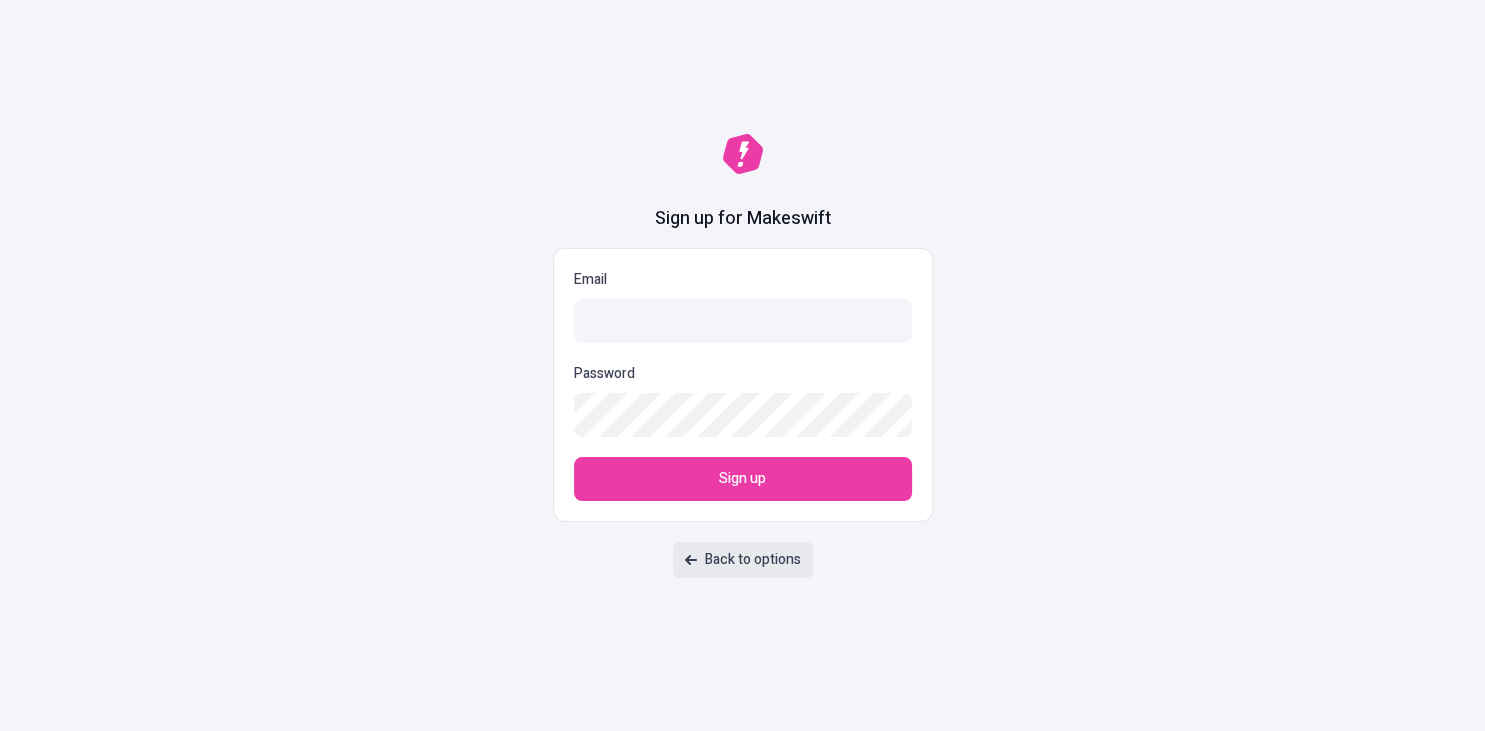 click on "Back to options" at bounding box center (753, 560) 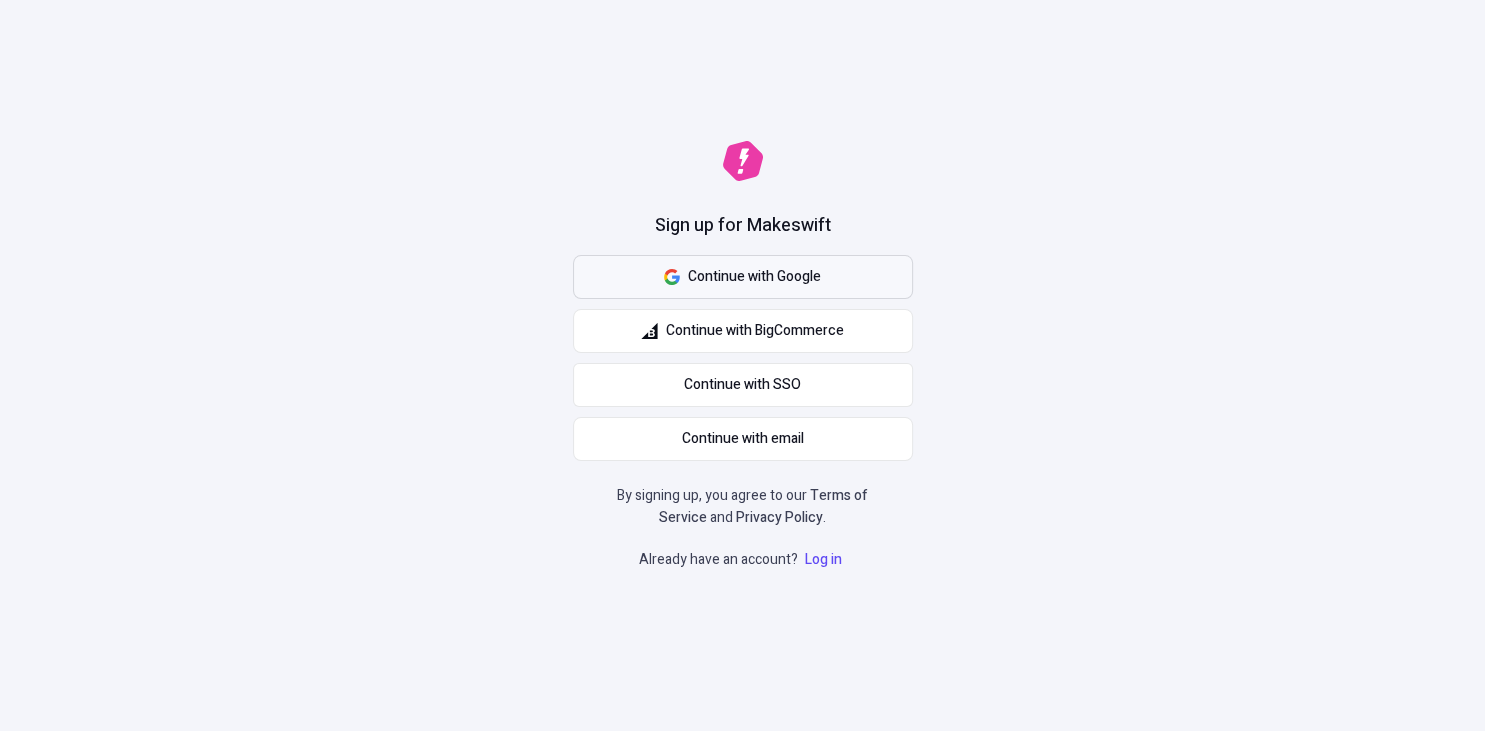 click on "Continue with Google" at bounding box center [754, 277] 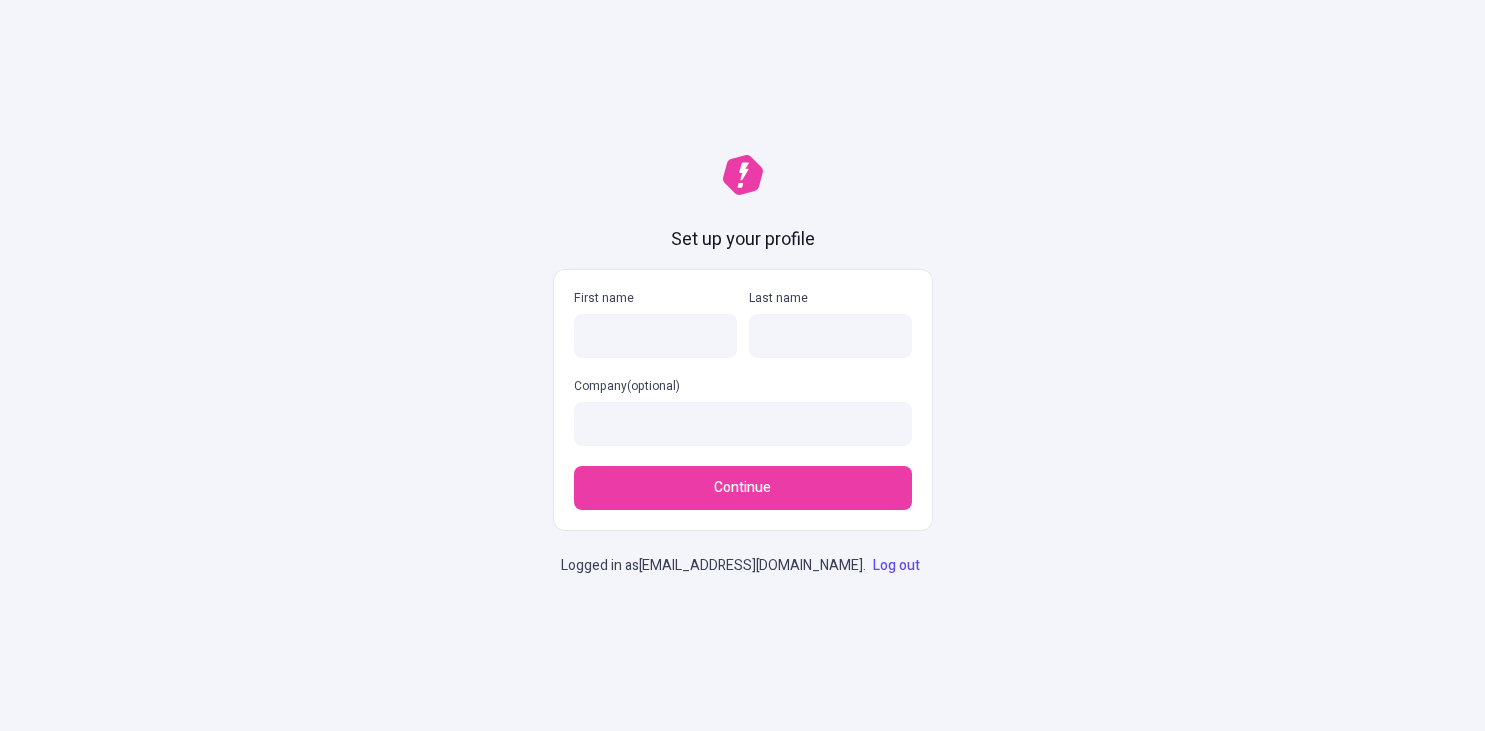 scroll, scrollTop: 0, scrollLeft: 0, axis: both 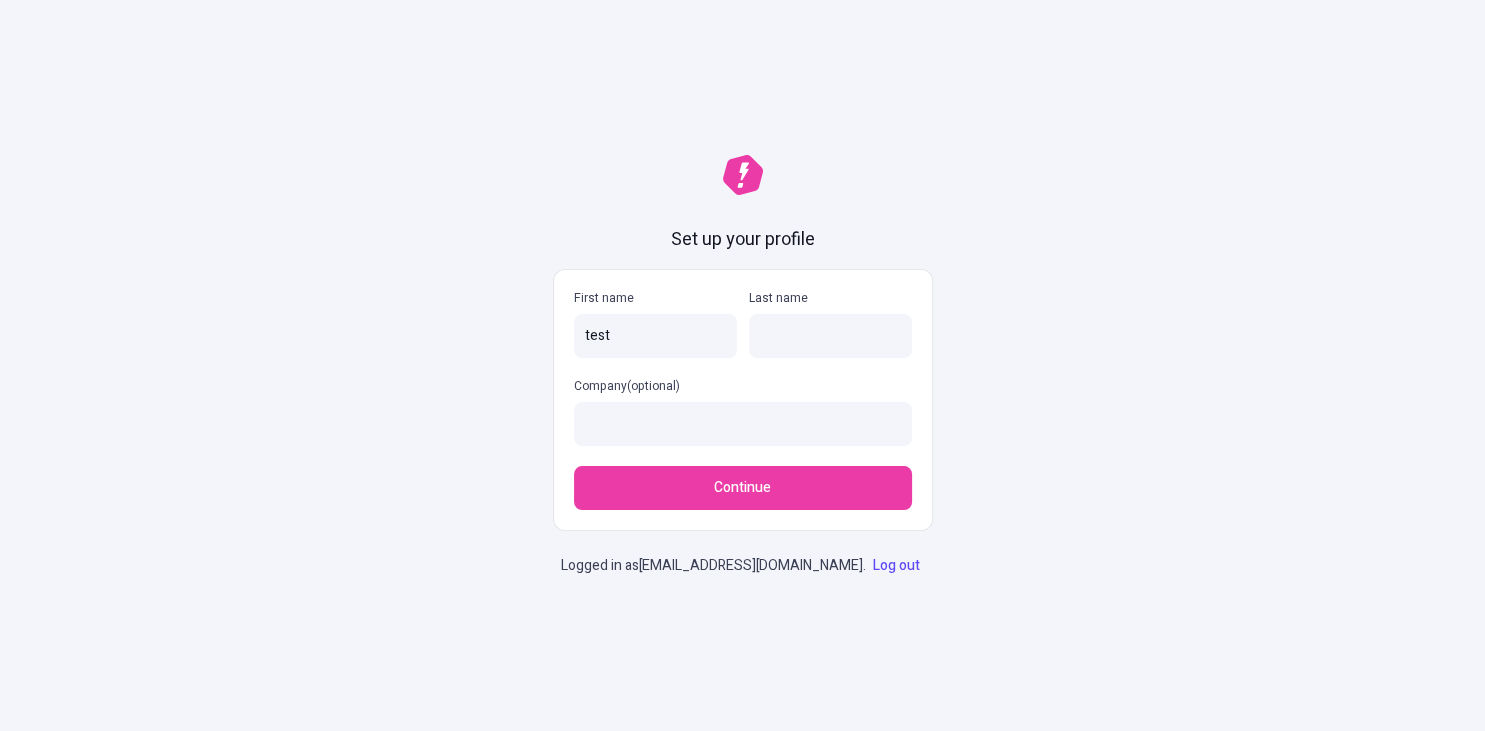 type on "test" 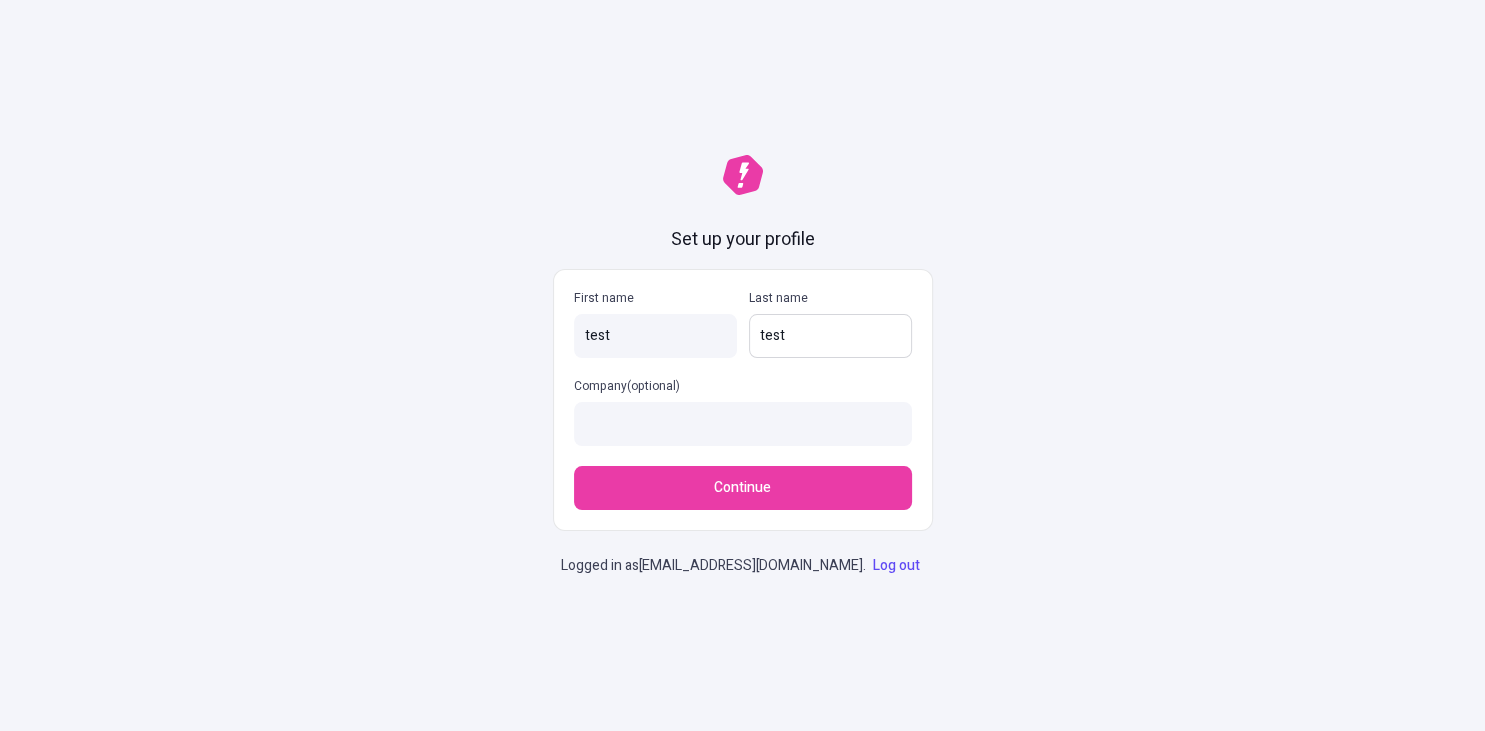type on "test" 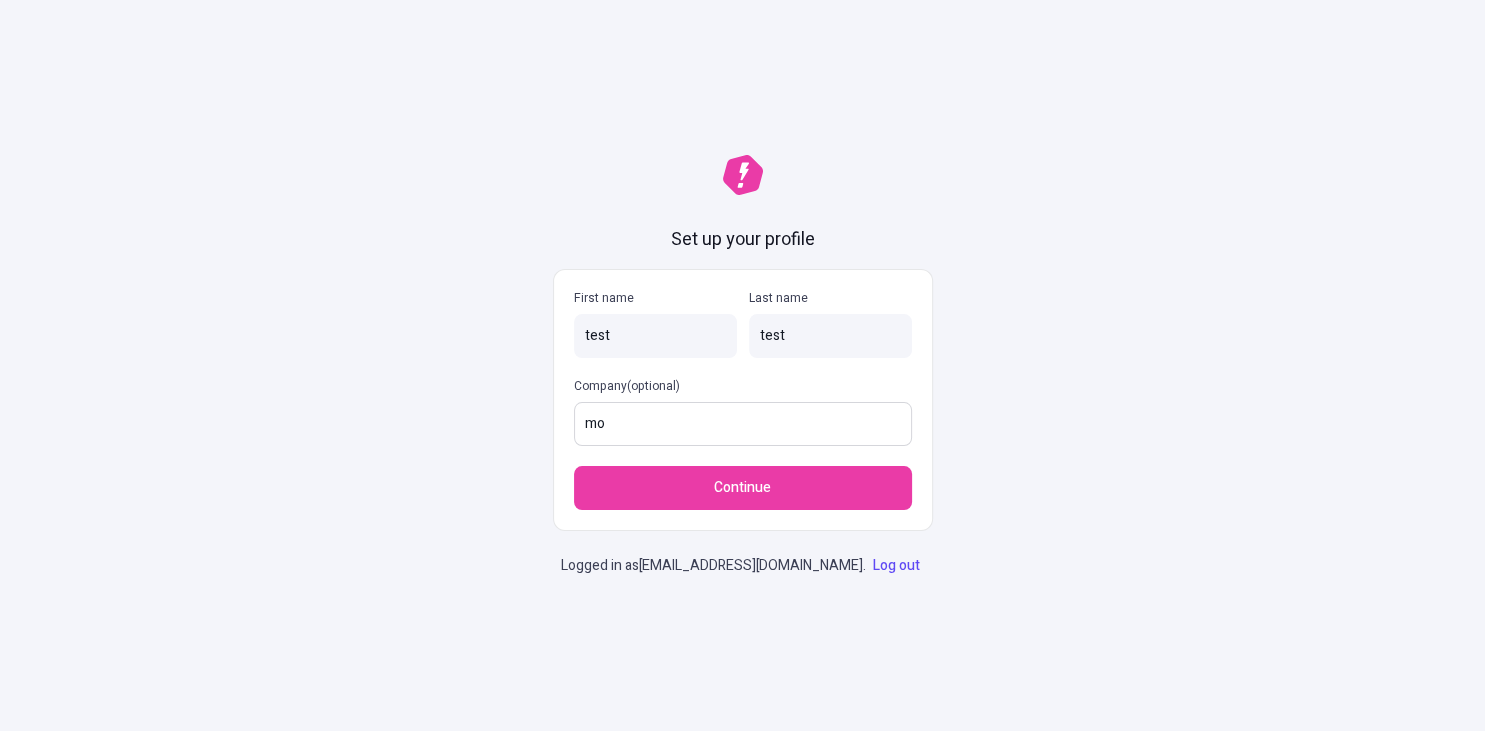 type on "m" 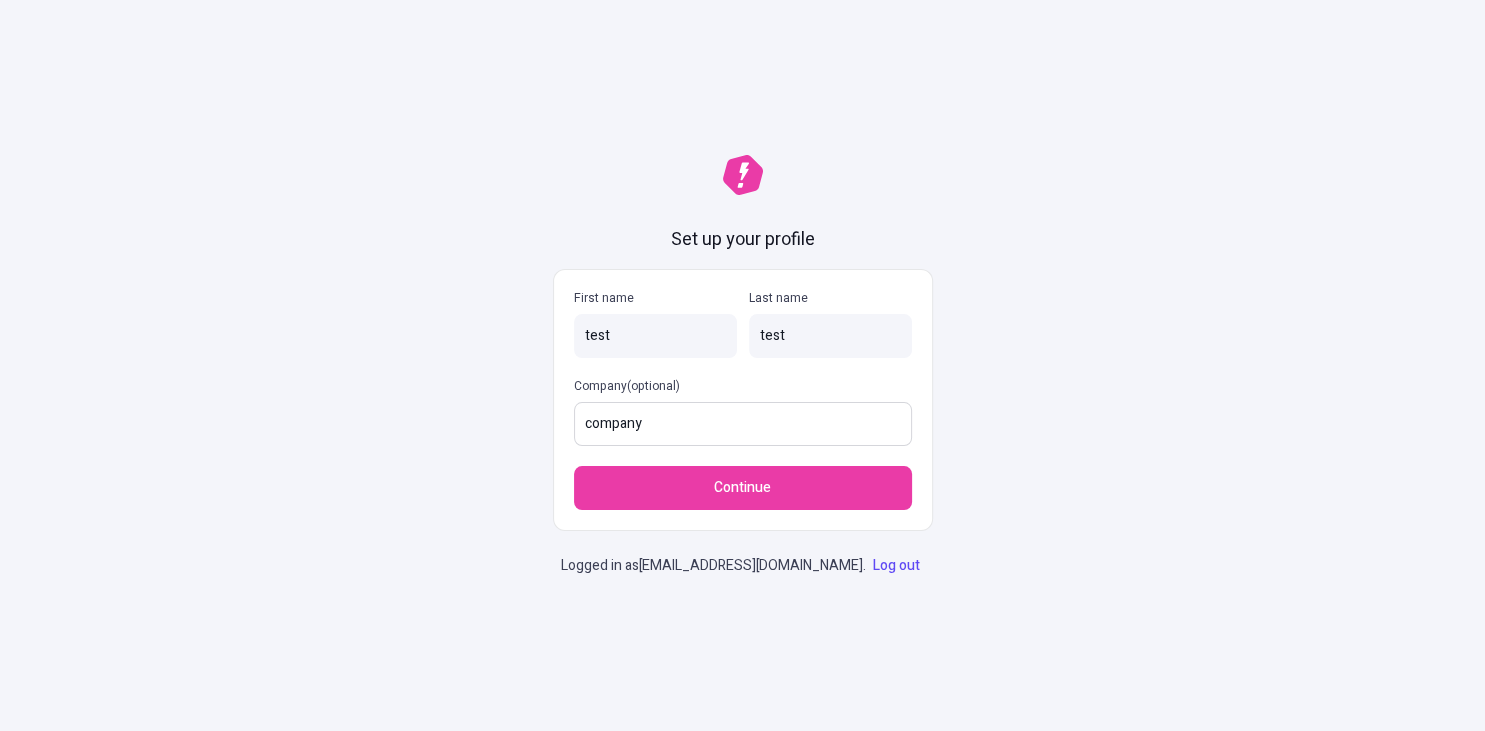 type on "company" 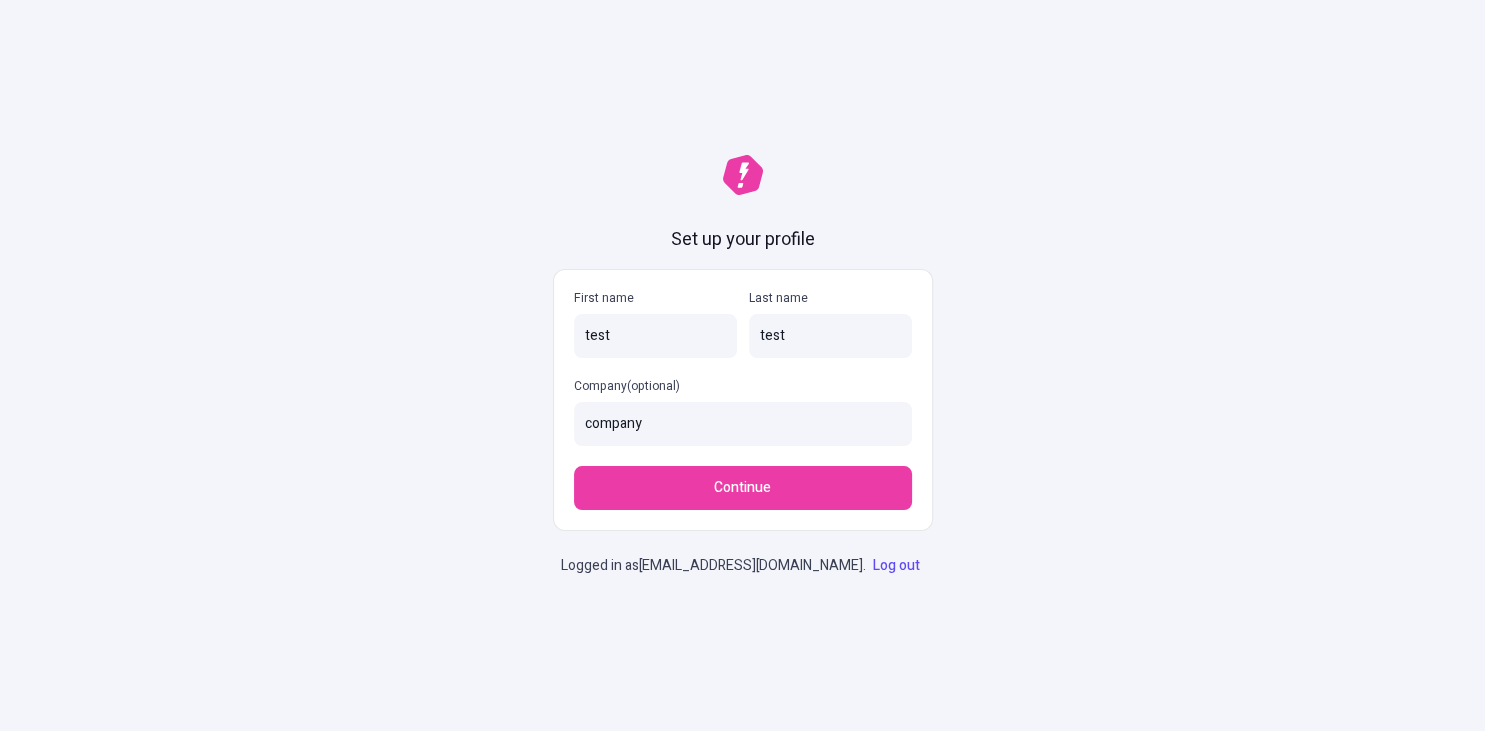type 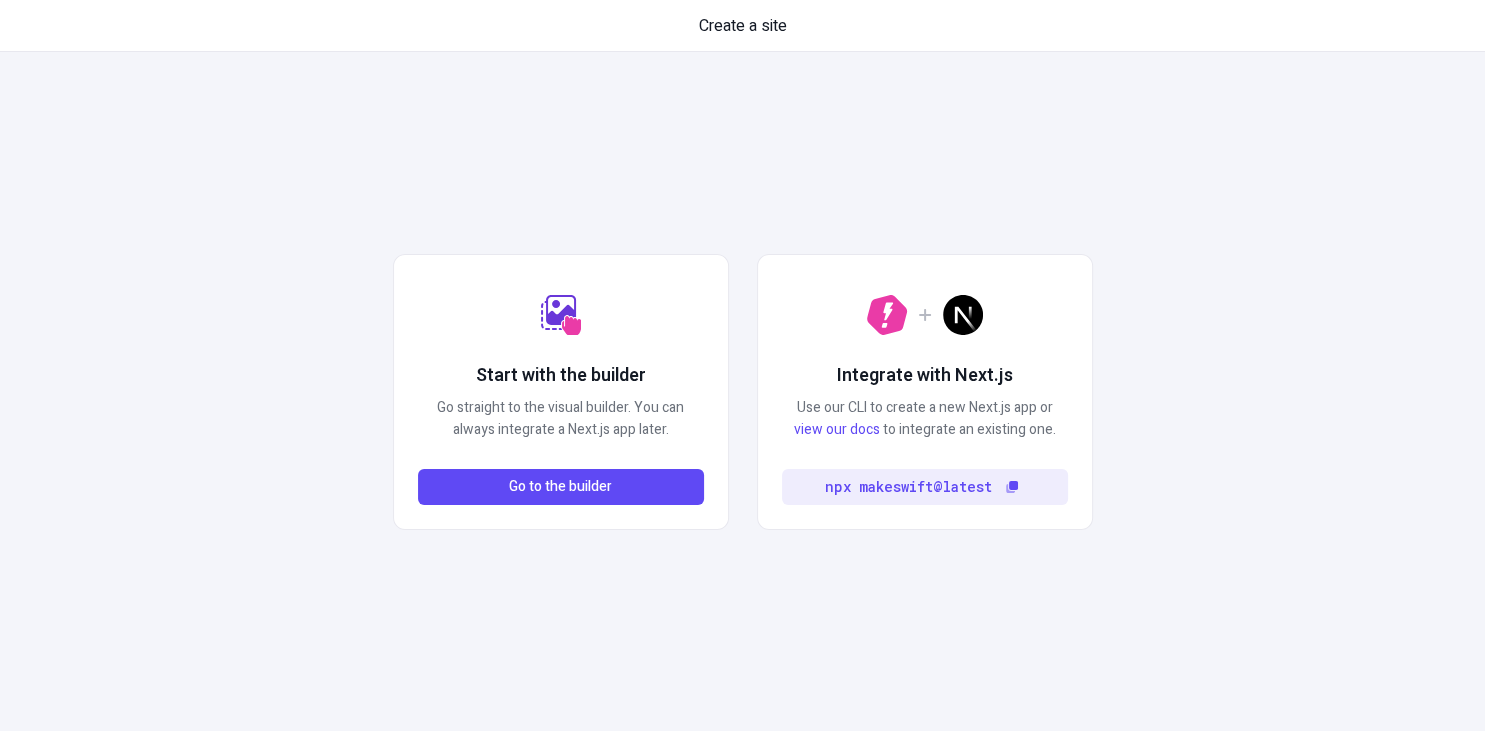 click on "Start with the builder Go straight to the visual builder. You can always integrate a Next.js app later. Go to the builder" at bounding box center [561, 392] 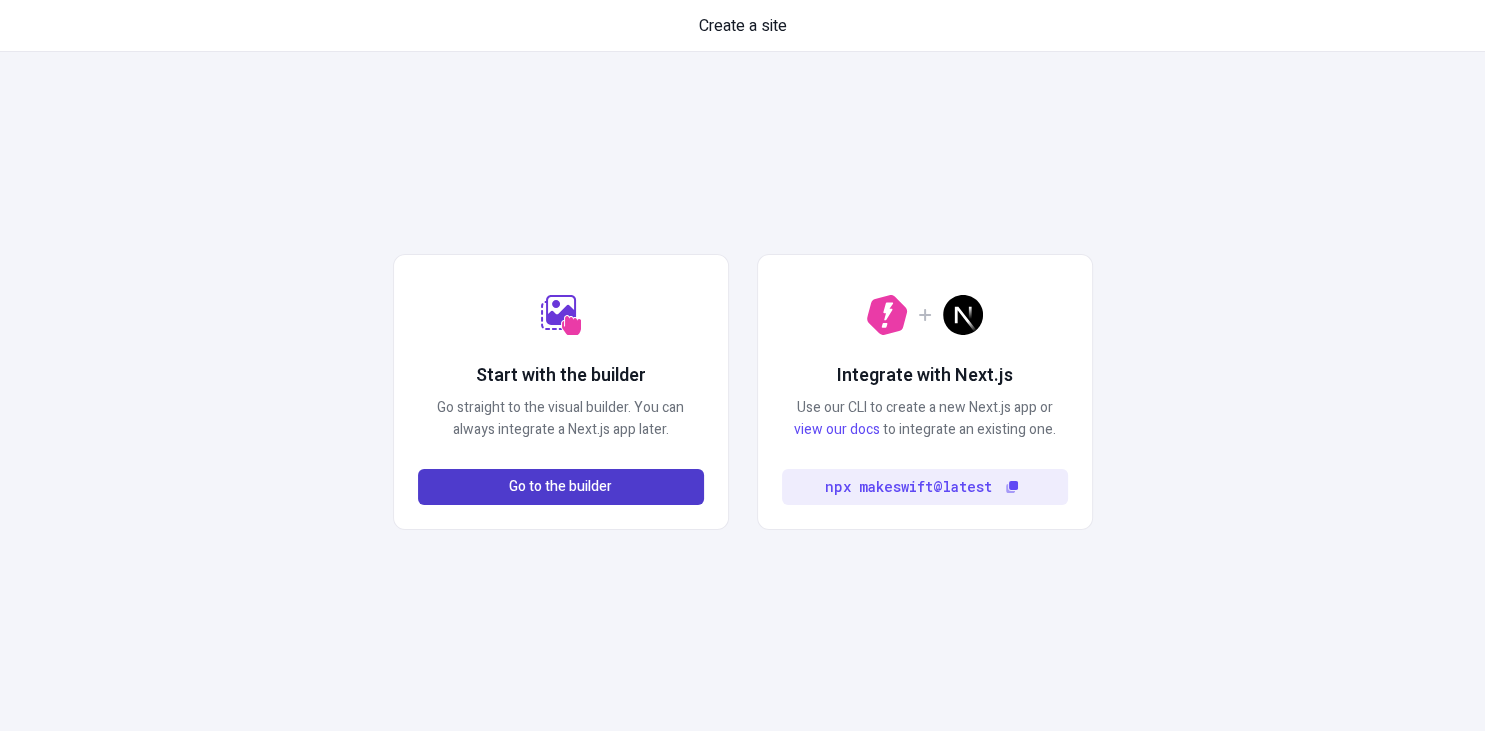 click on "Go to the builder" at bounding box center [560, 487] 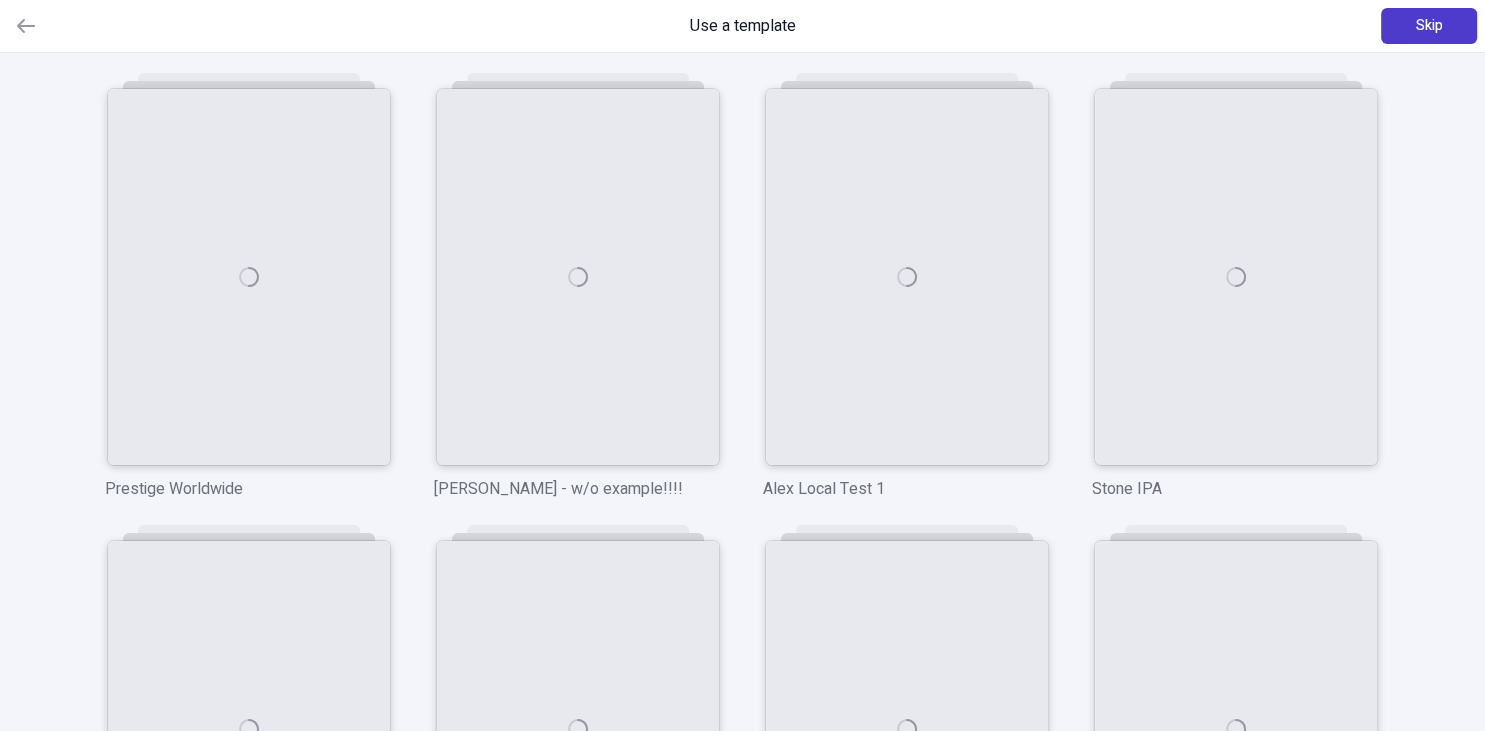 click on "Skip" at bounding box center [1429, 26] 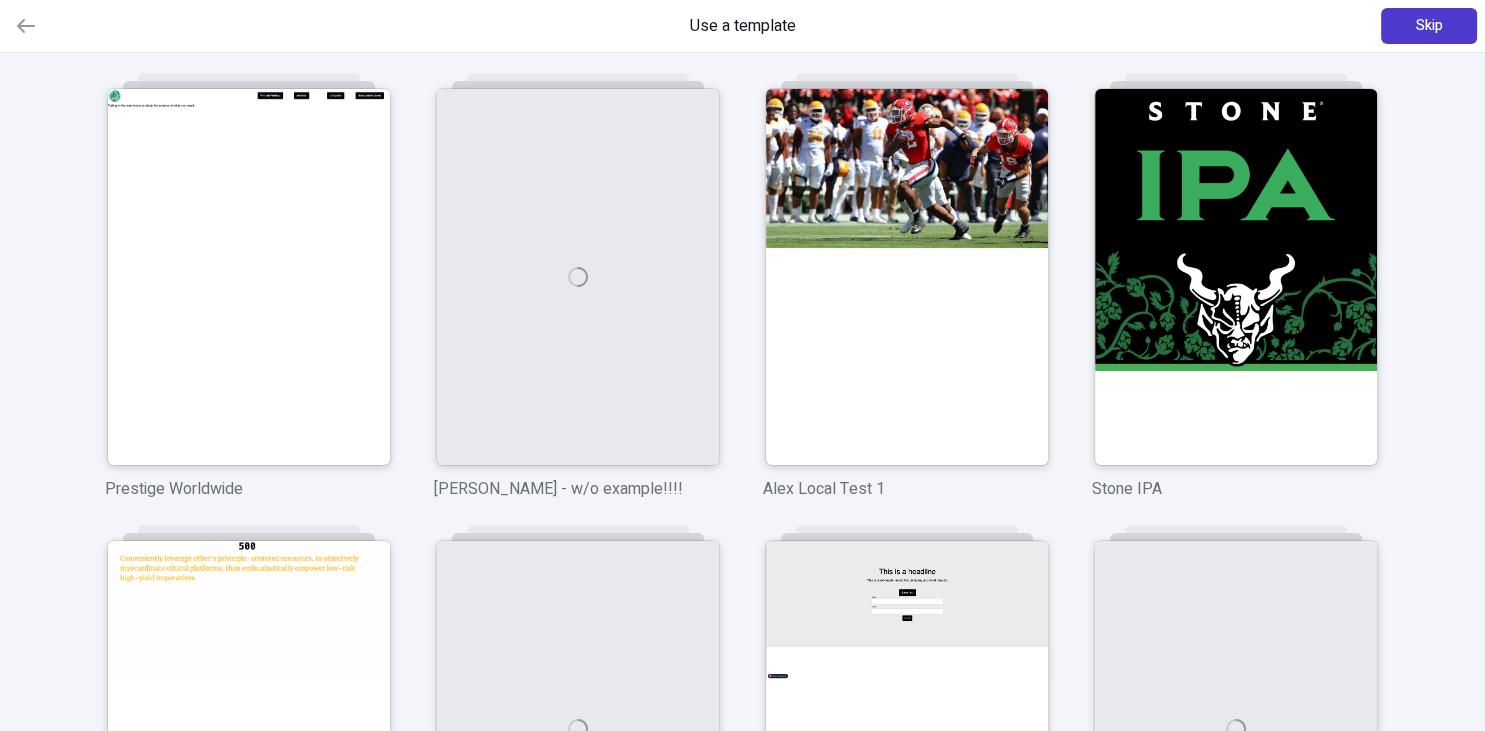 click on "Skip" at bounding box center (1429, 26) 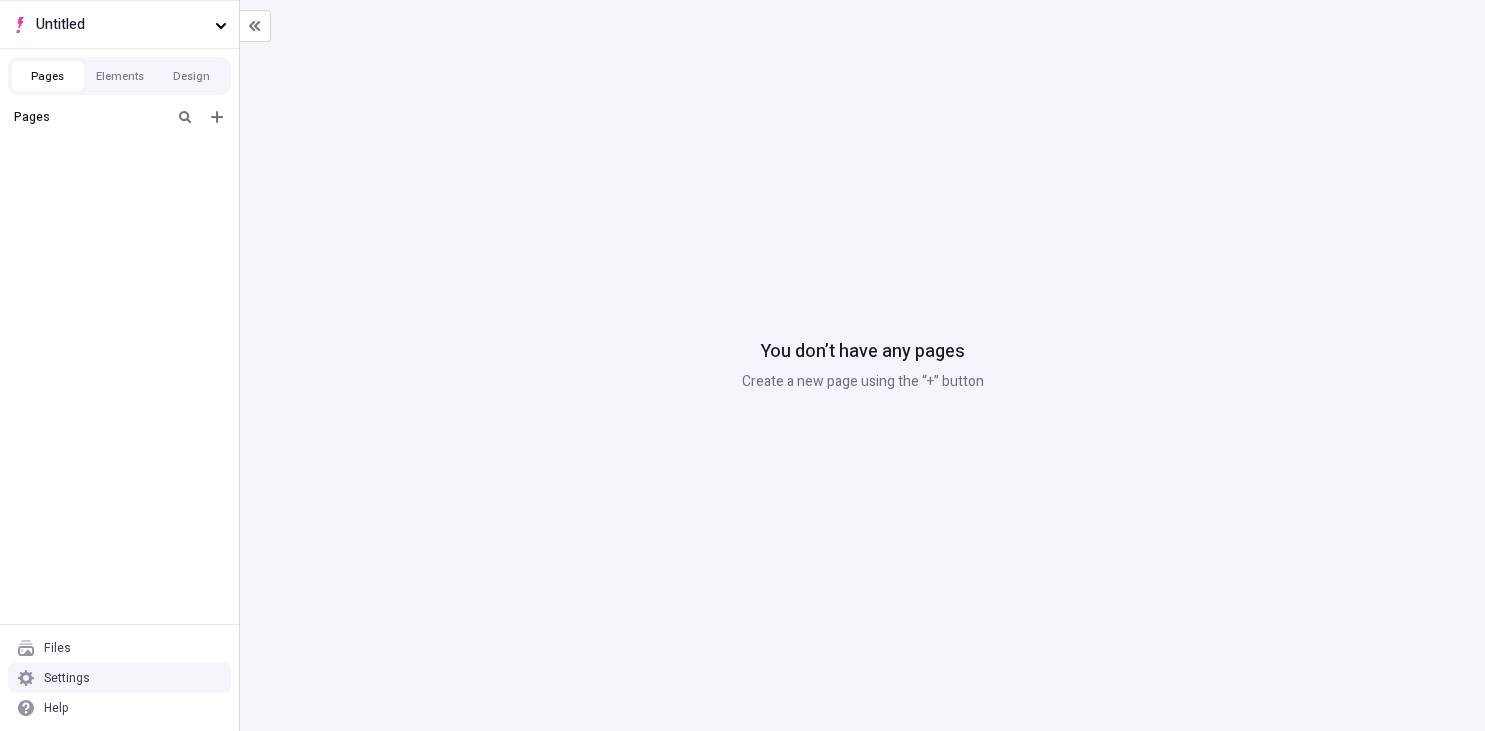 click on "Settings" at bounding box center [119, 678] 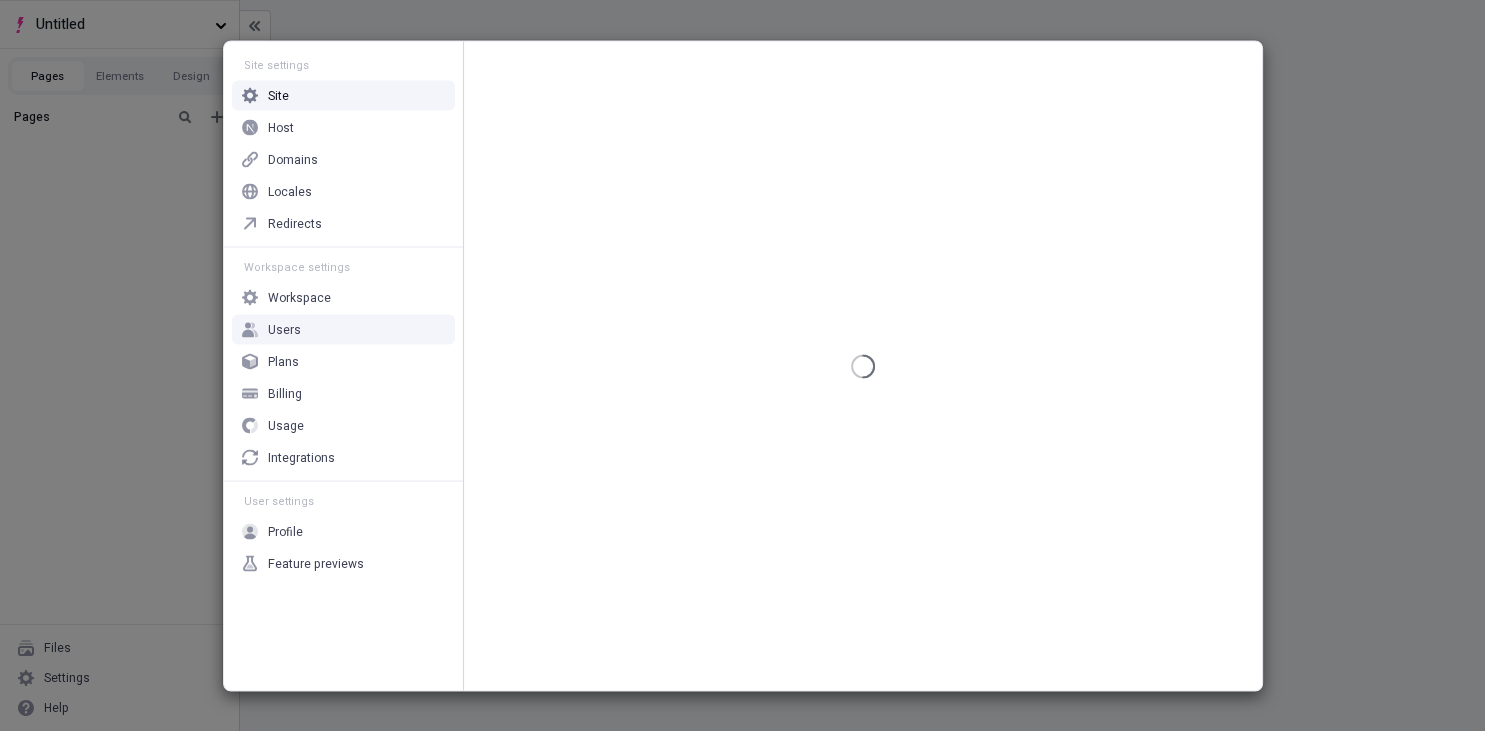 click on "Users" at bounding box center (343, 329) 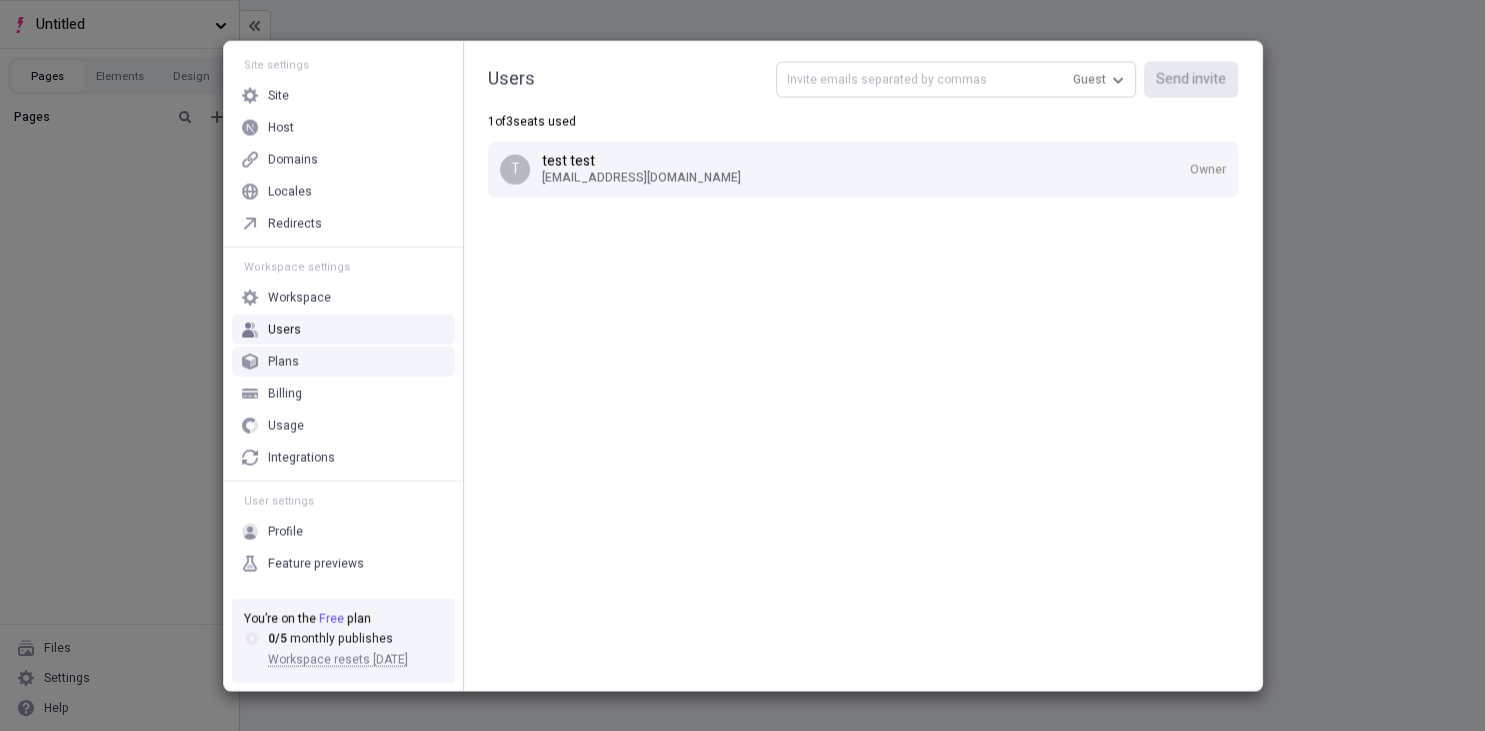 click at bounding box center (956, 79) 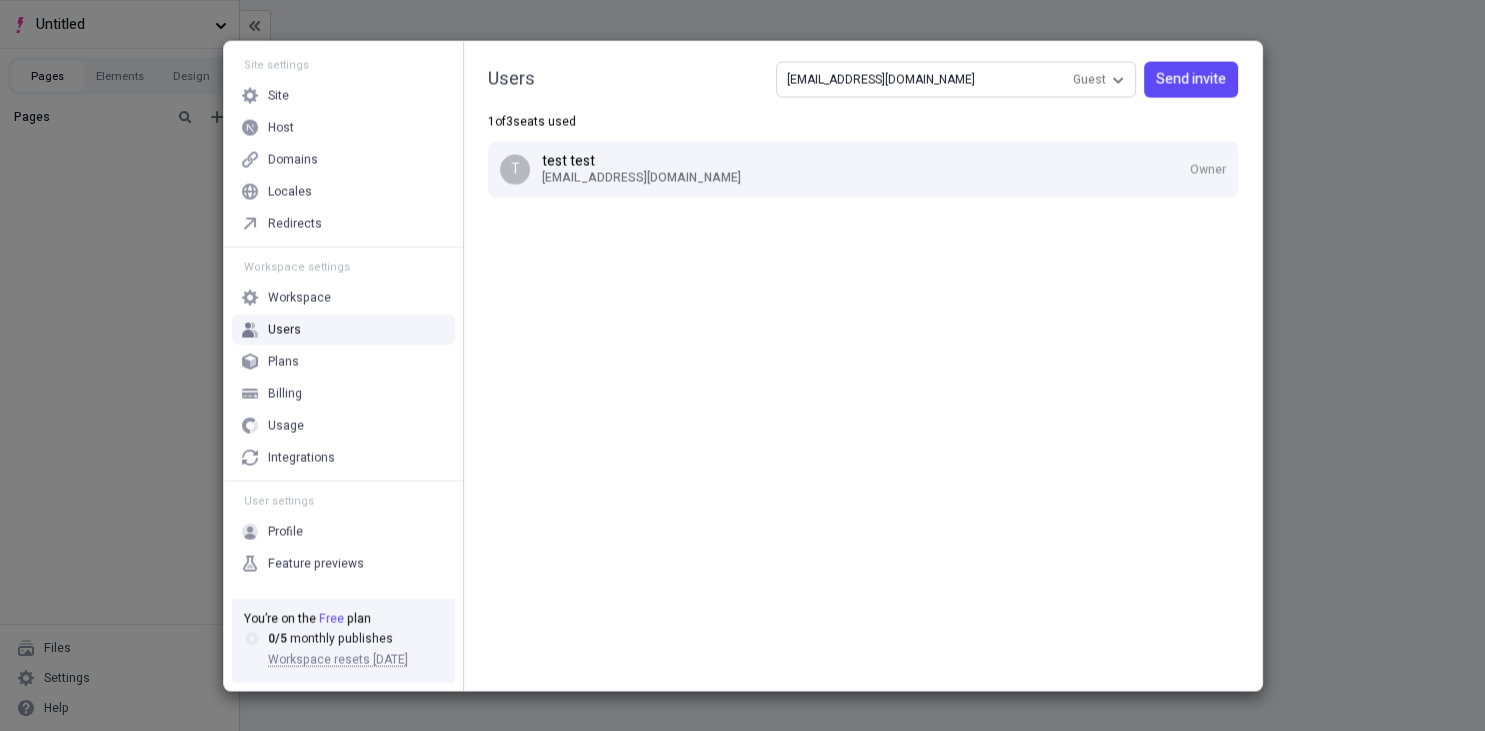 click on "Send invite" at bounding box center [1191, 79] 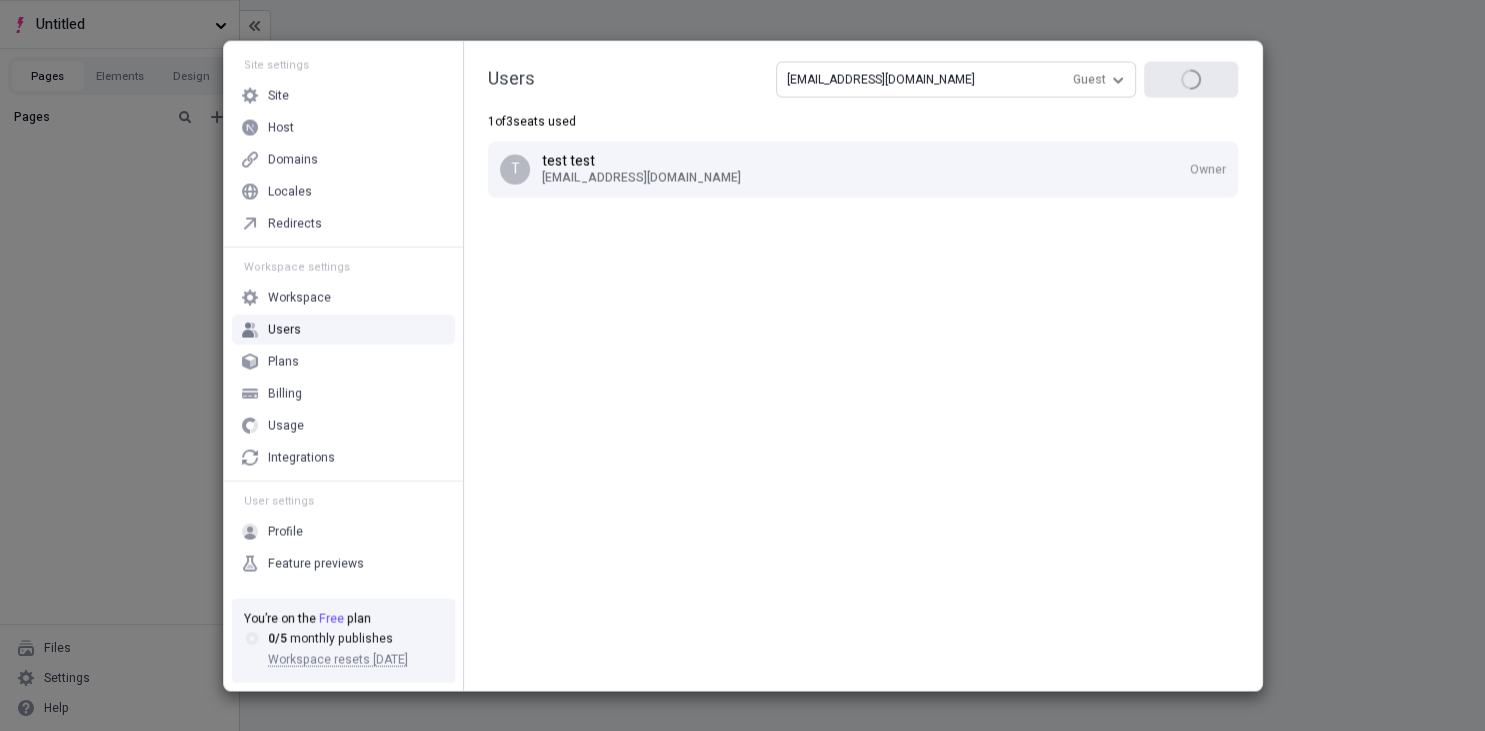 type on "test@gmail.como" 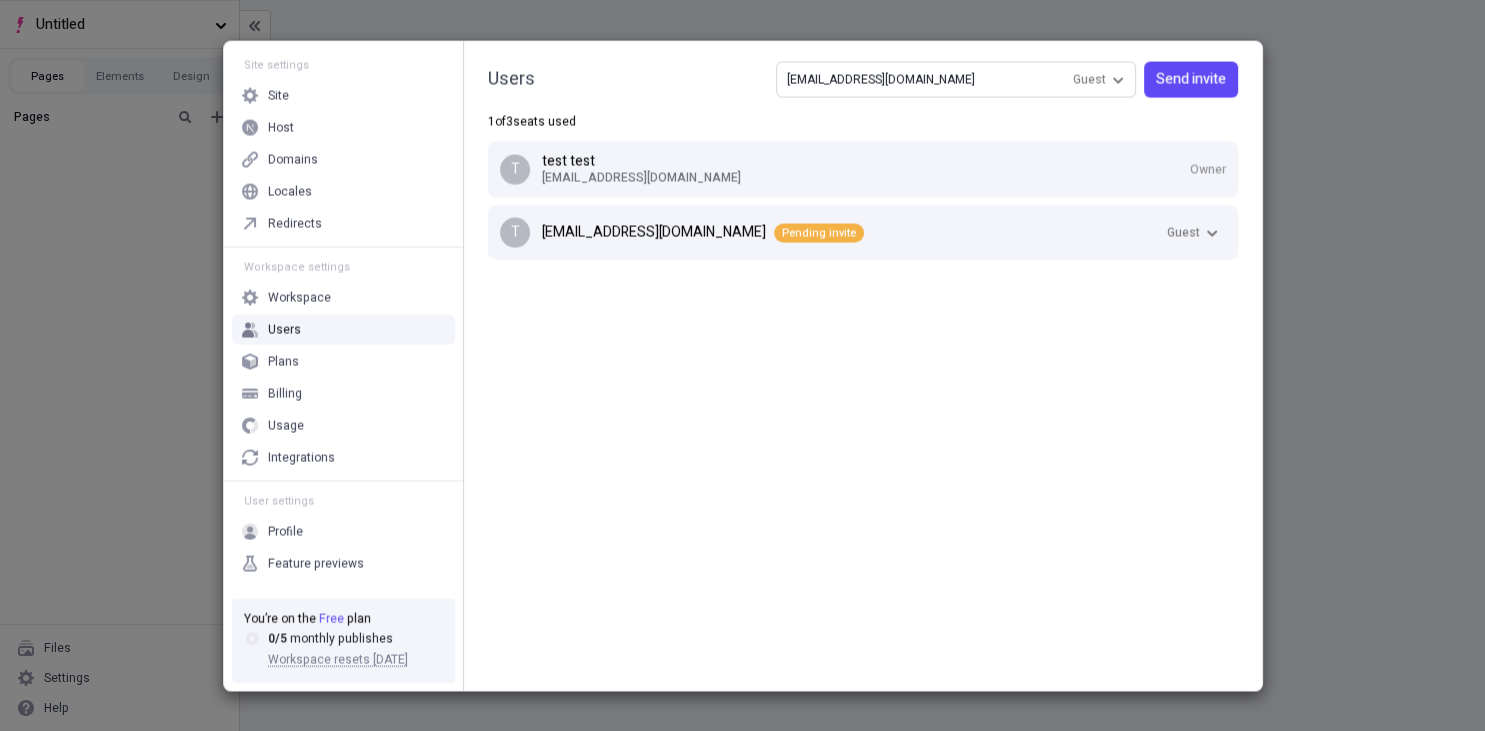 click on "Send invite" at bounding box center (1191, 79) 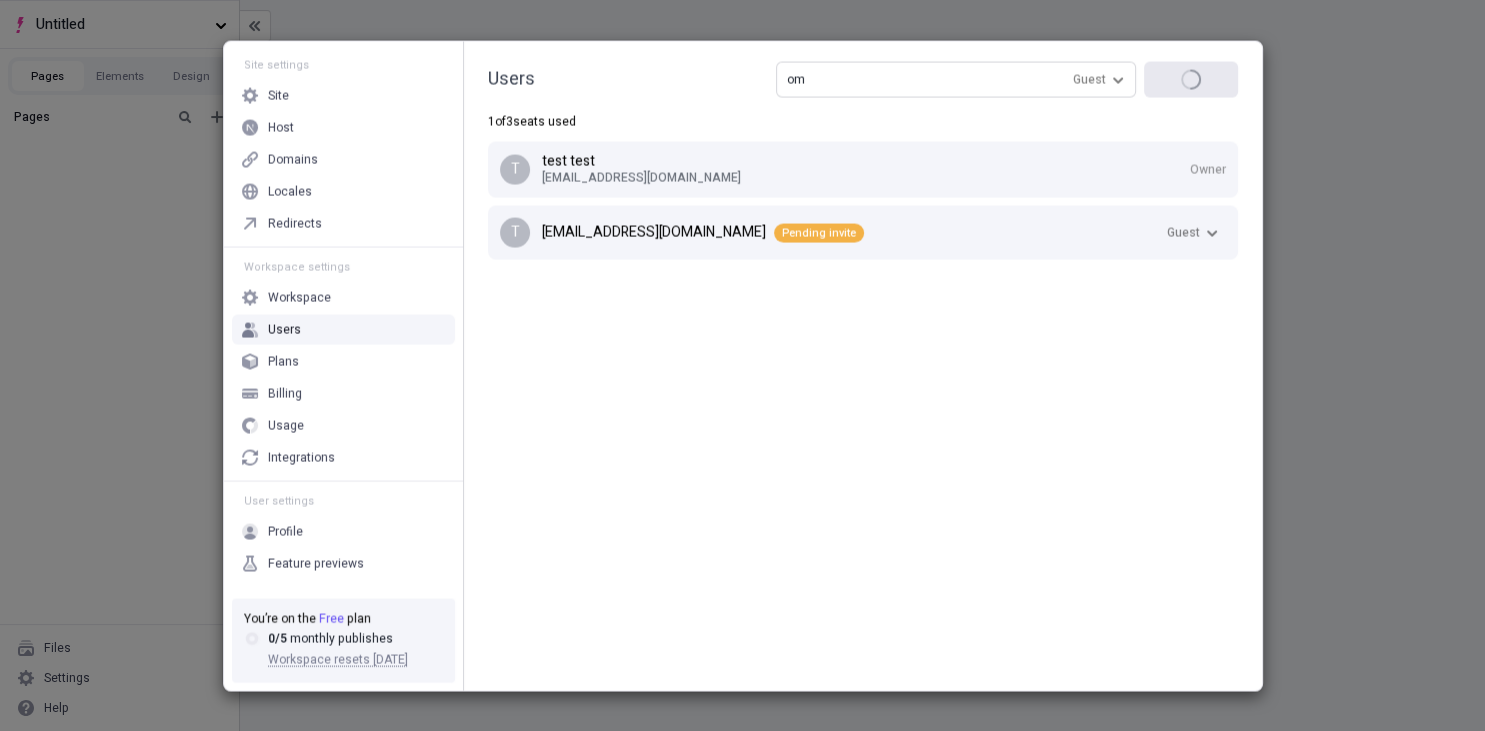 type on "o" 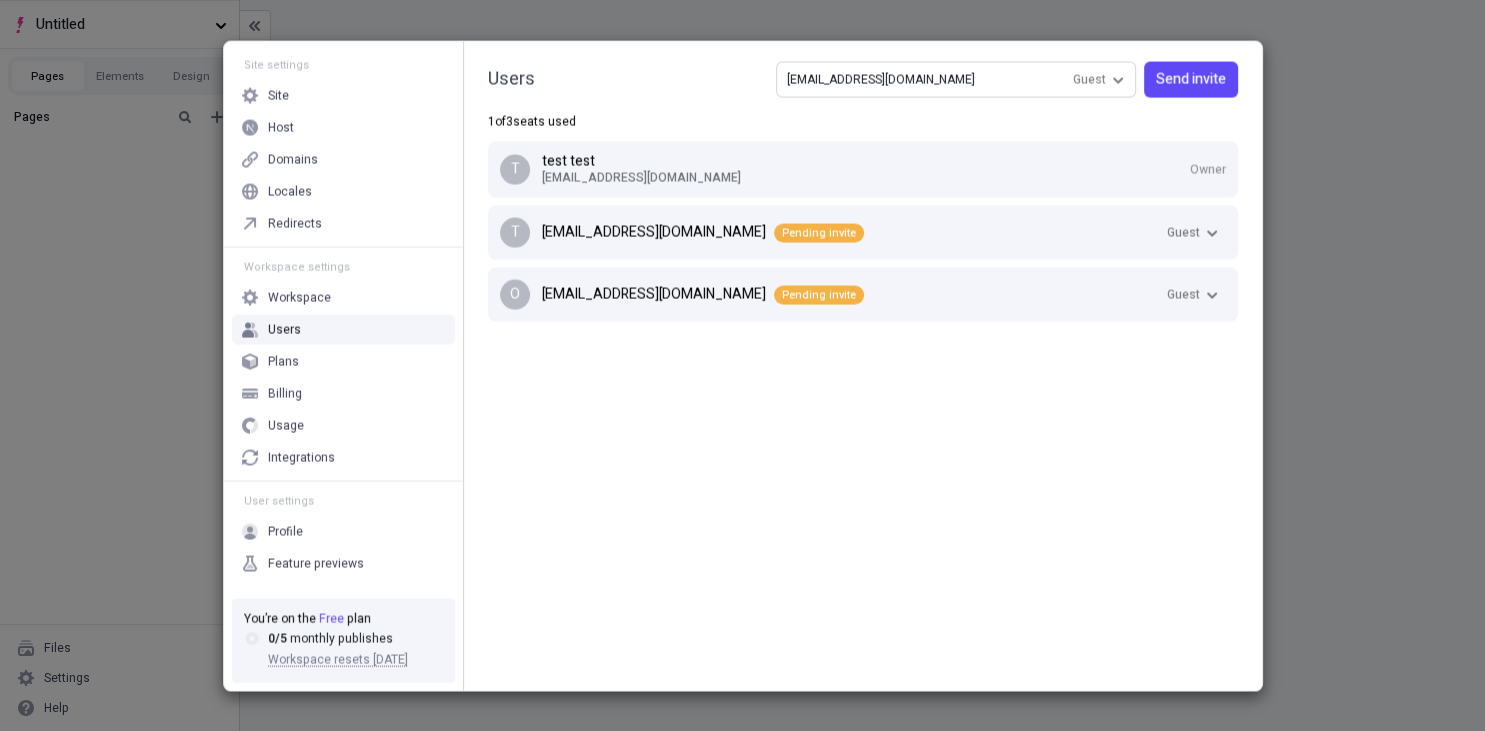 type on "ahmd@gmail.com" 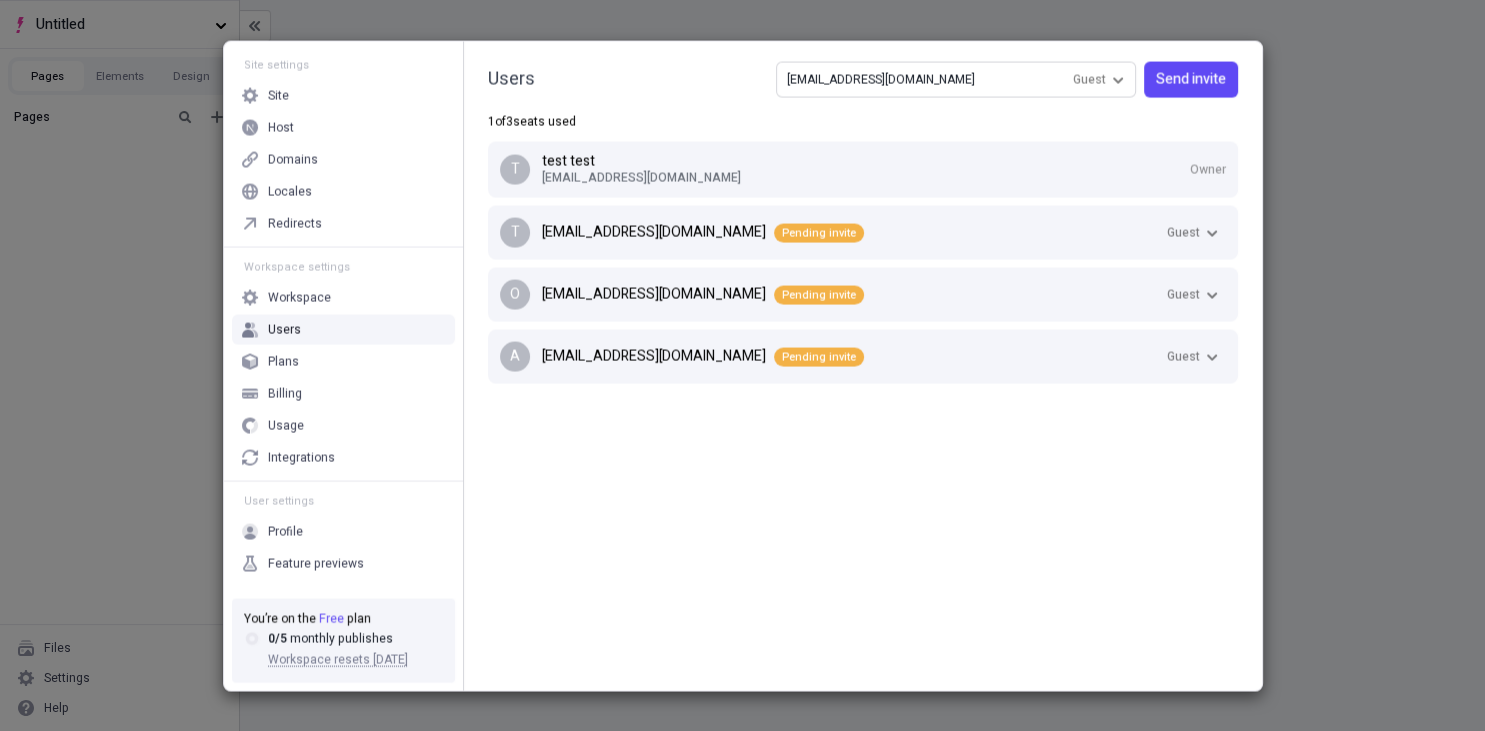 type on "tslkdfj@gmail.com" 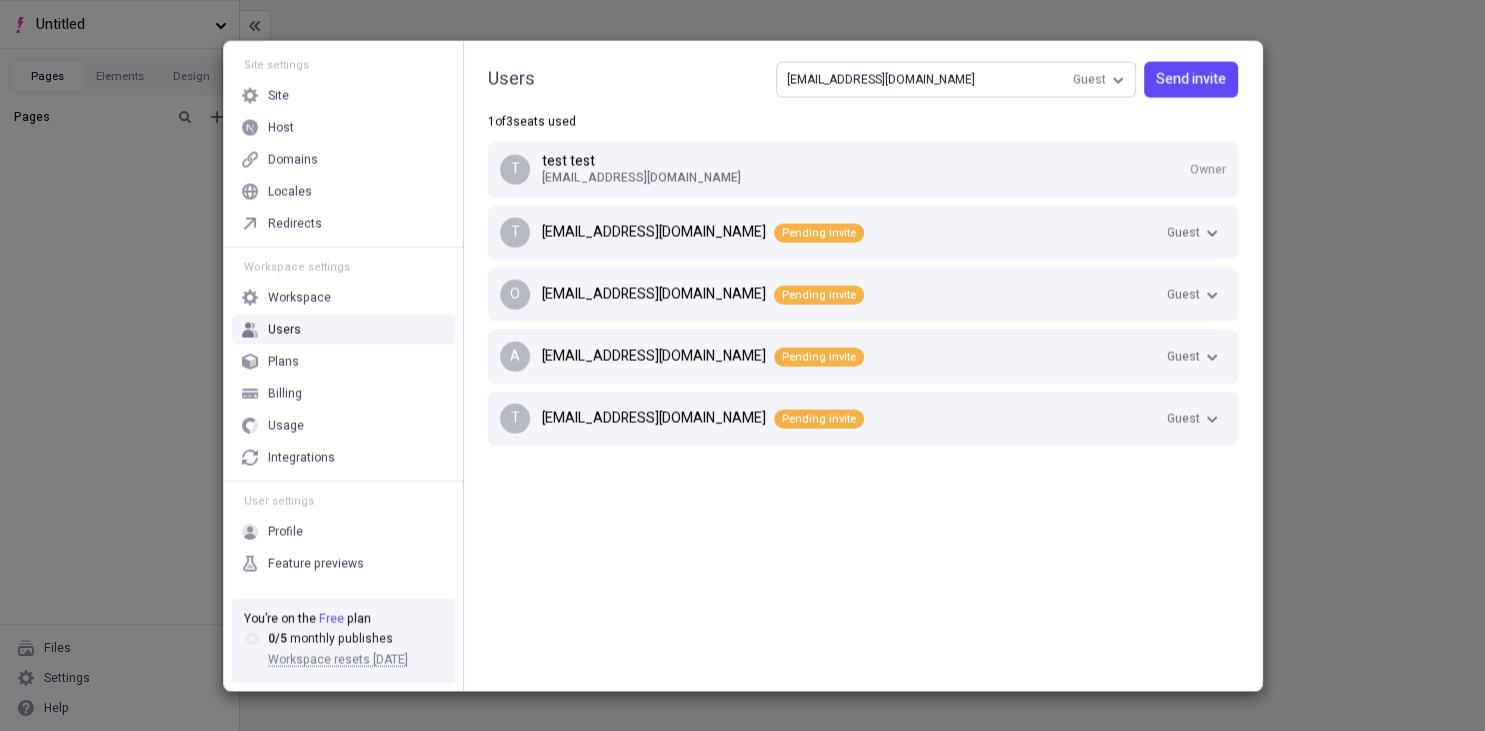 type on "ahmedham@gmail.com" 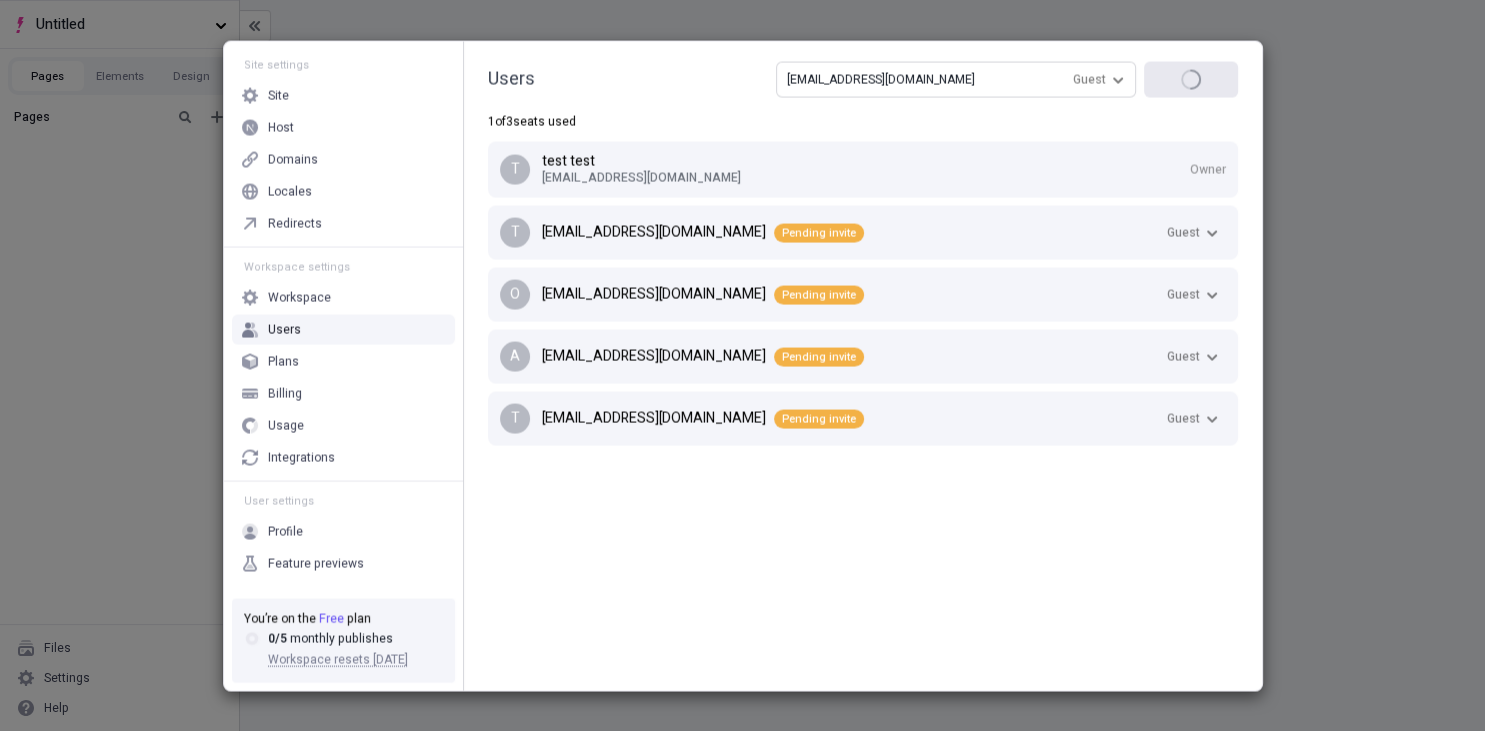 type 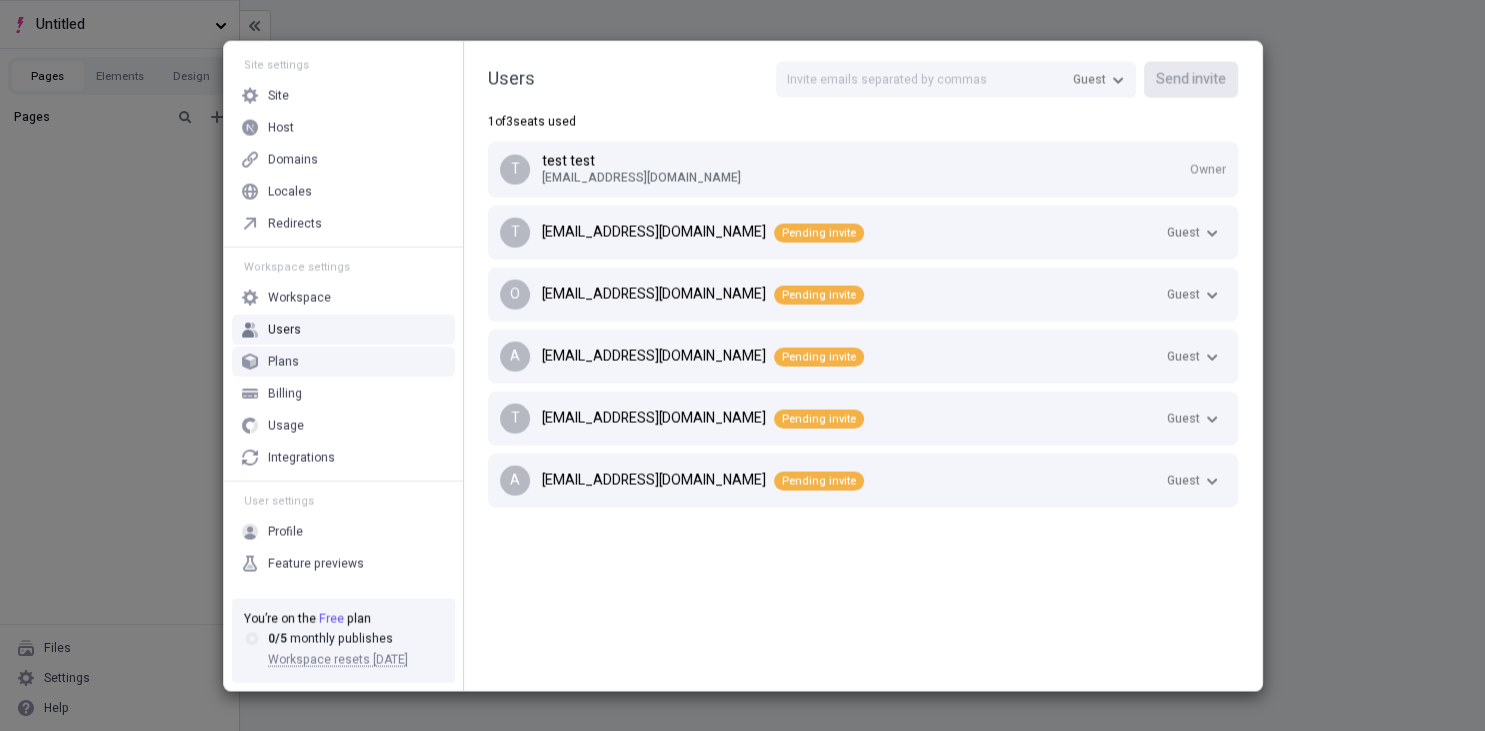 click on "Plans" at bounding box center [343, 361] 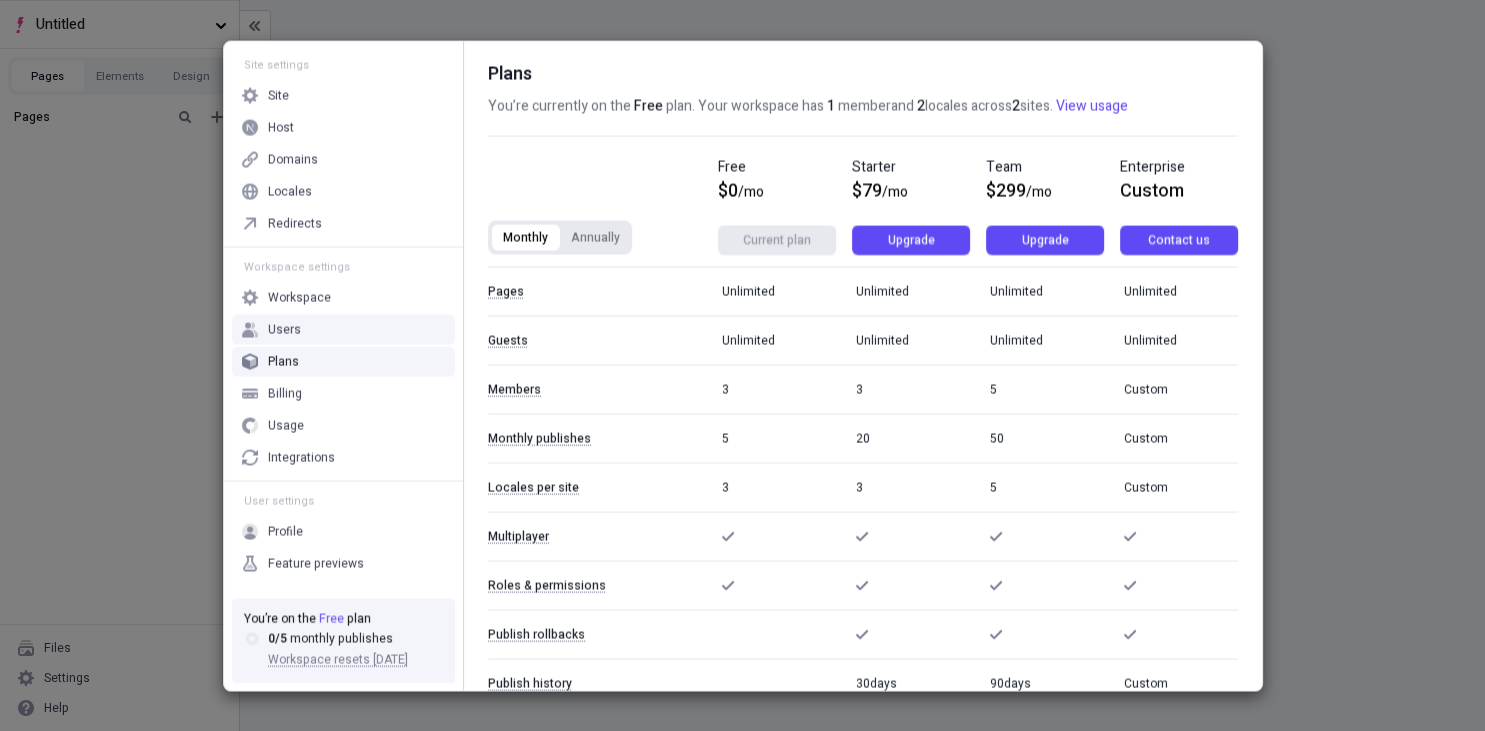 click on "Users" at bounding box center [343, 329] 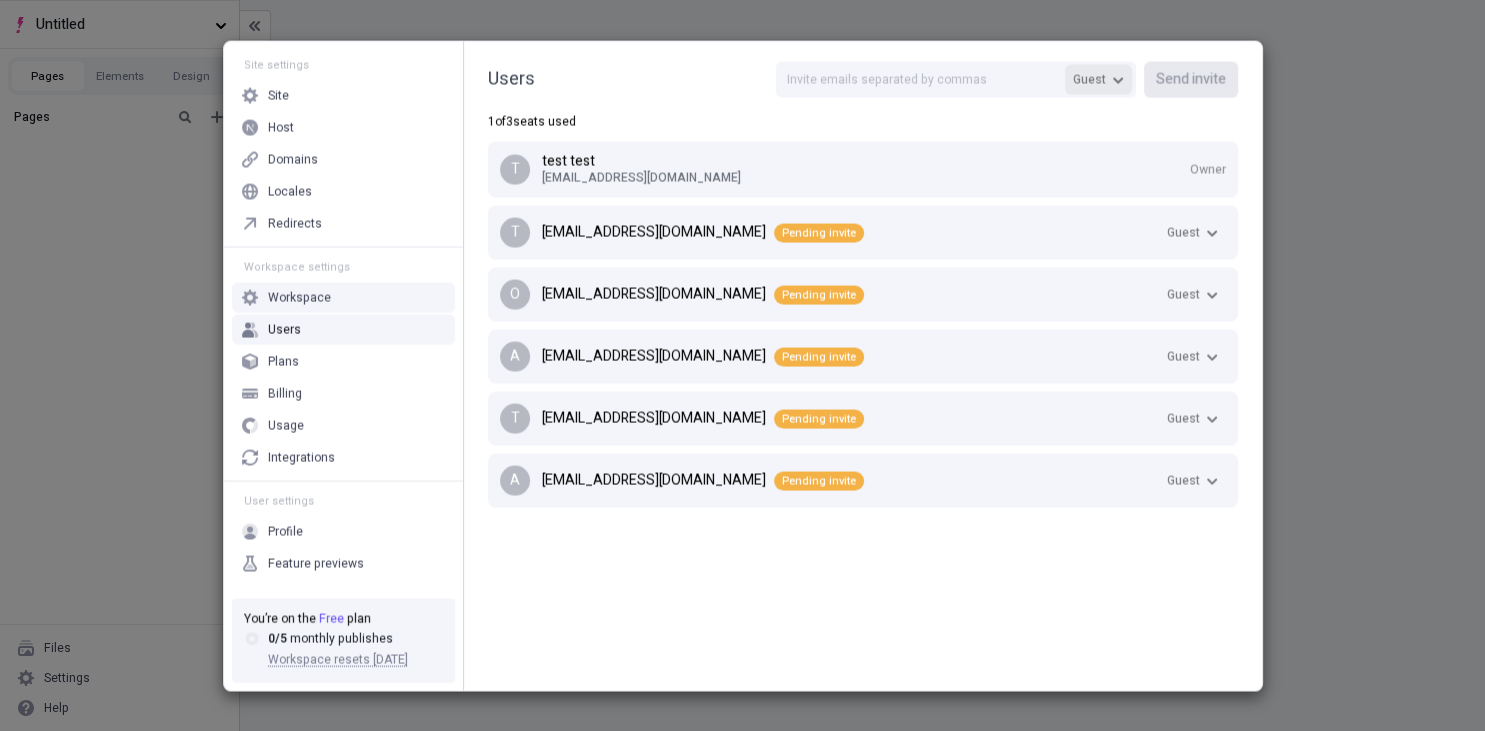 click on "Guest" at bounding box center [1089, 79] 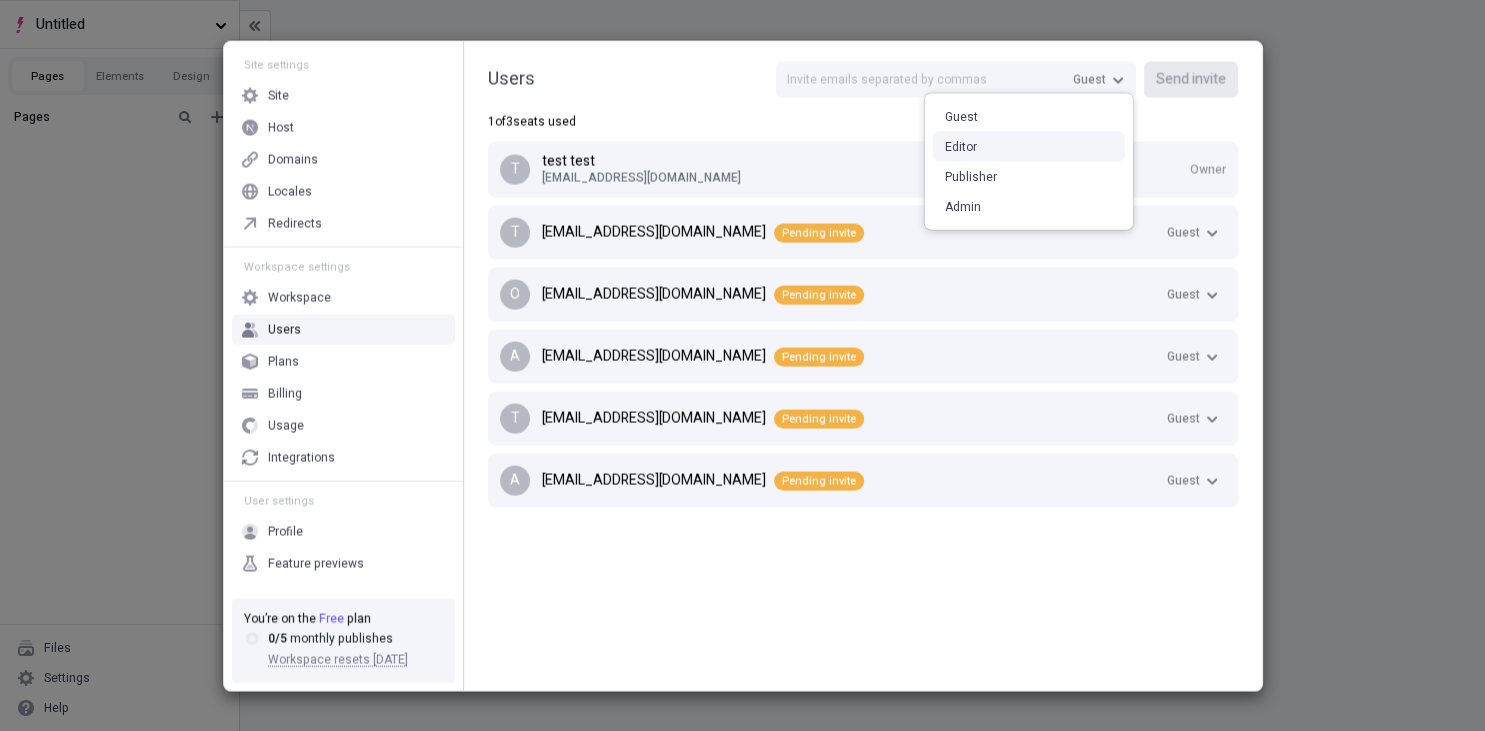 click on "Editor" at bounding box center (1029, 147) 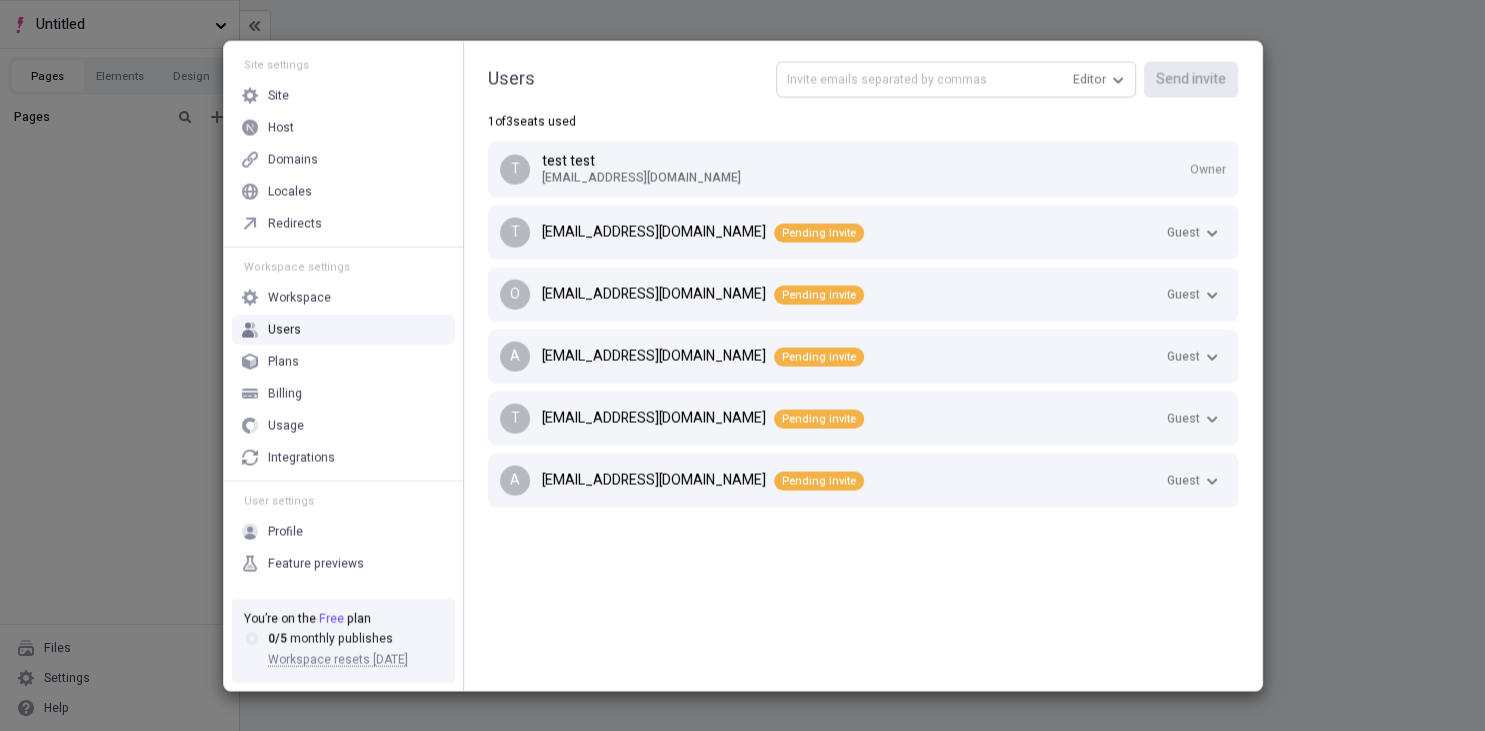 click at bounding box center (956, 79) 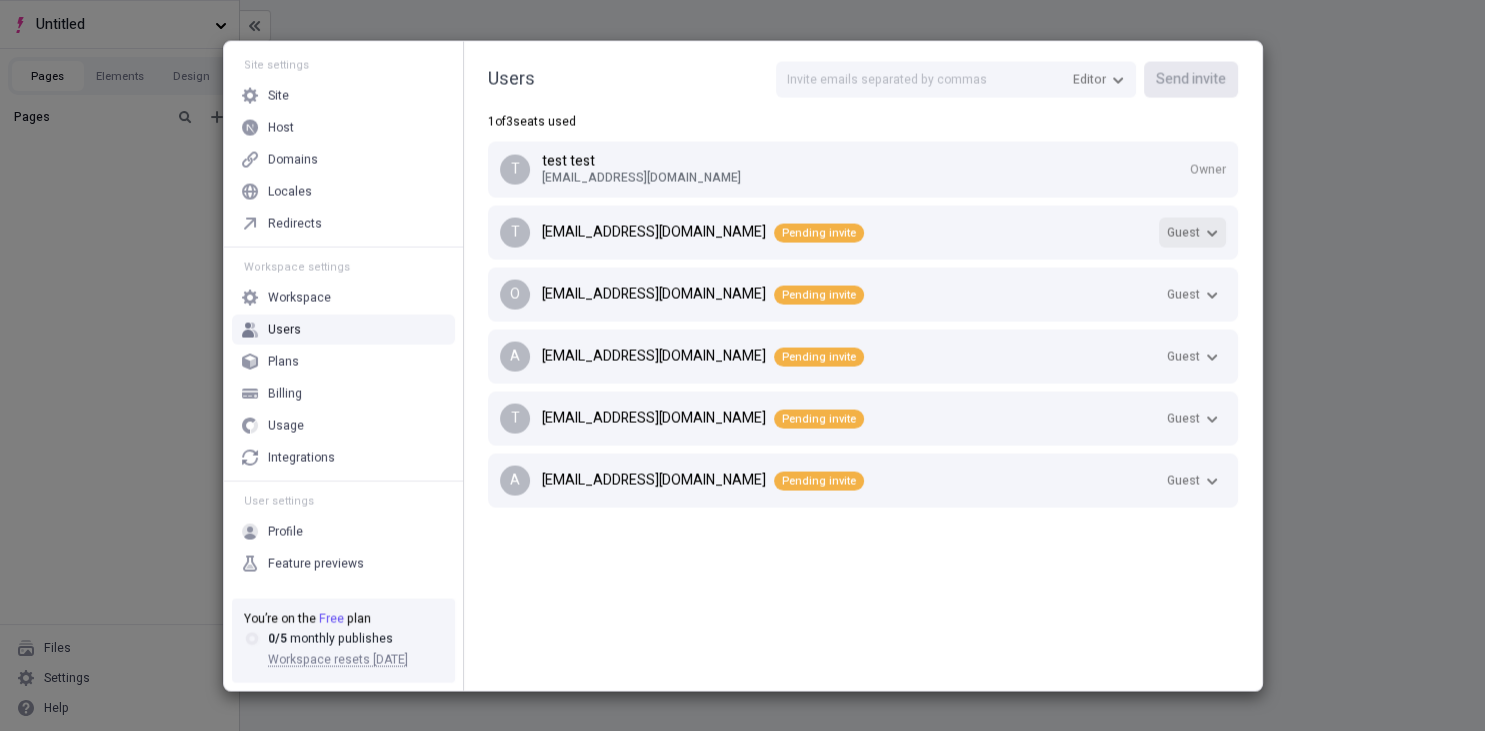 click on "Guest" at bounding box center [1183, 232] 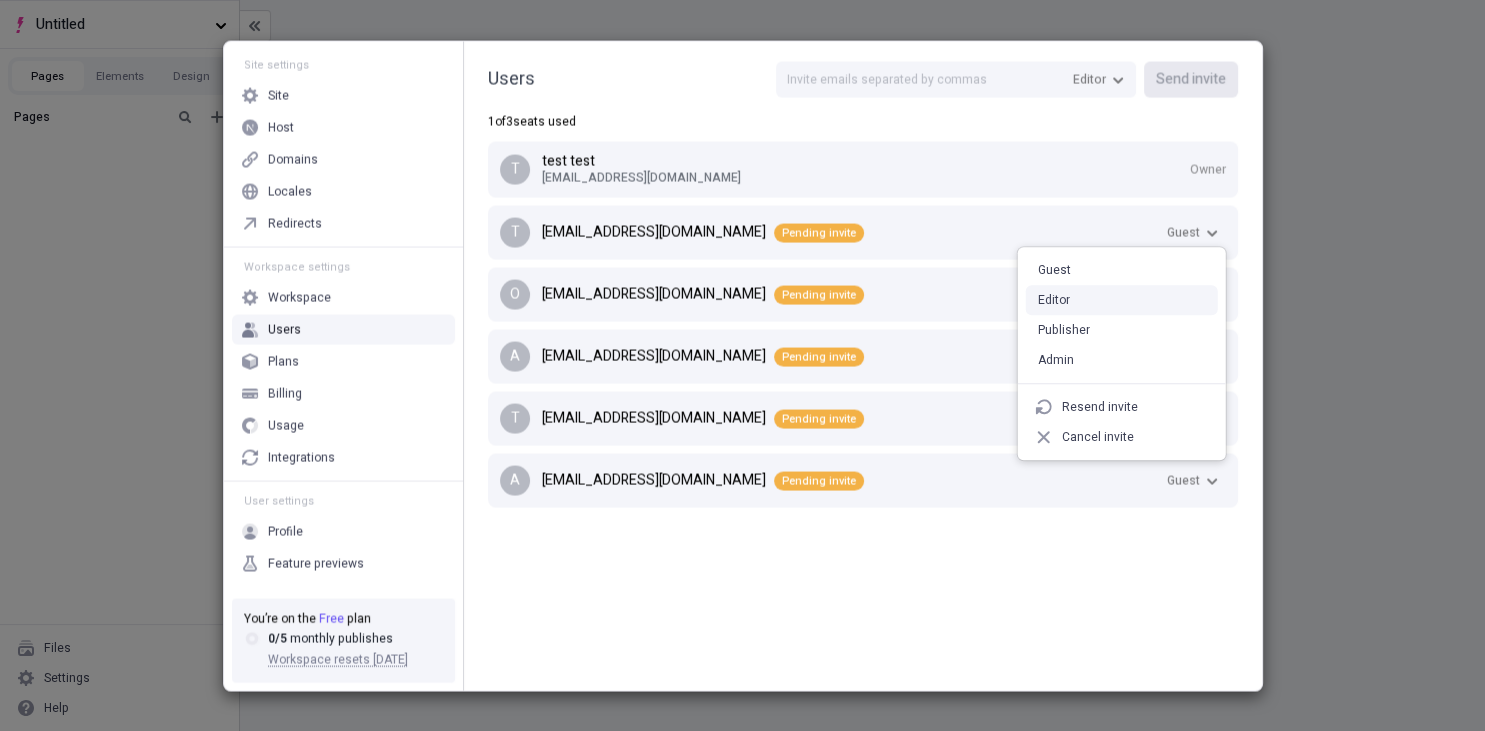 click on "Editor" at bounding box center (1122, 300) 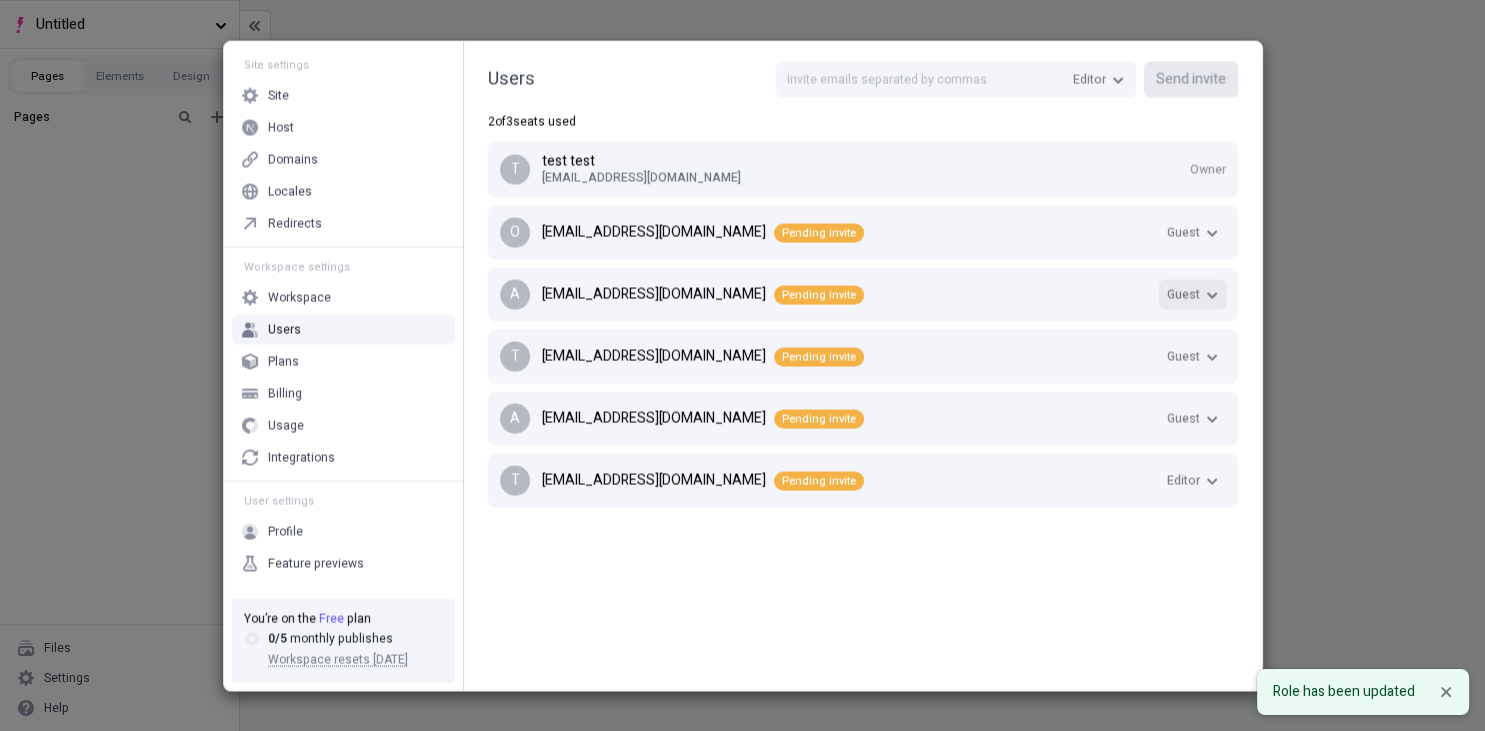 click on "Guest" at bounding box center [1192, 294] 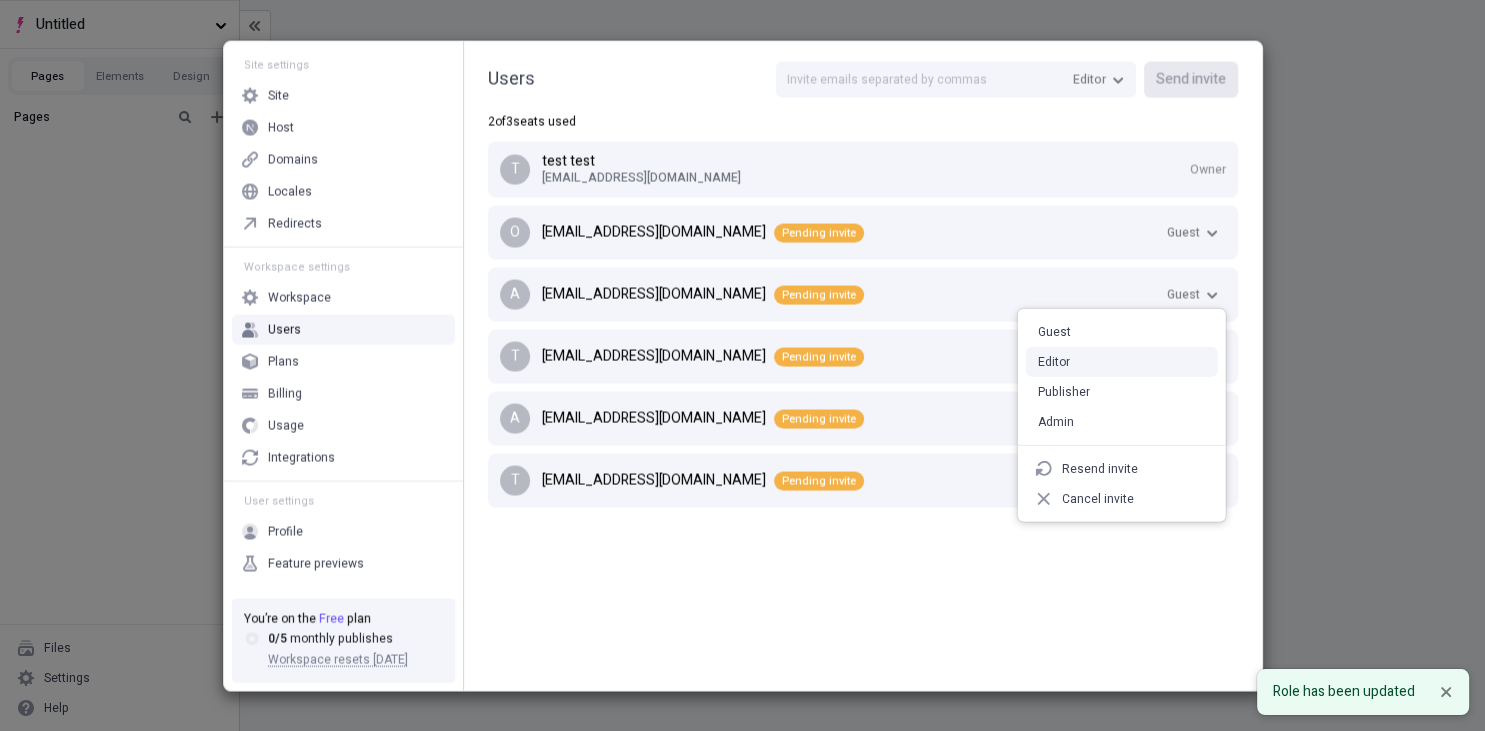 click on "Editor" at bounding box center (1122, 362) 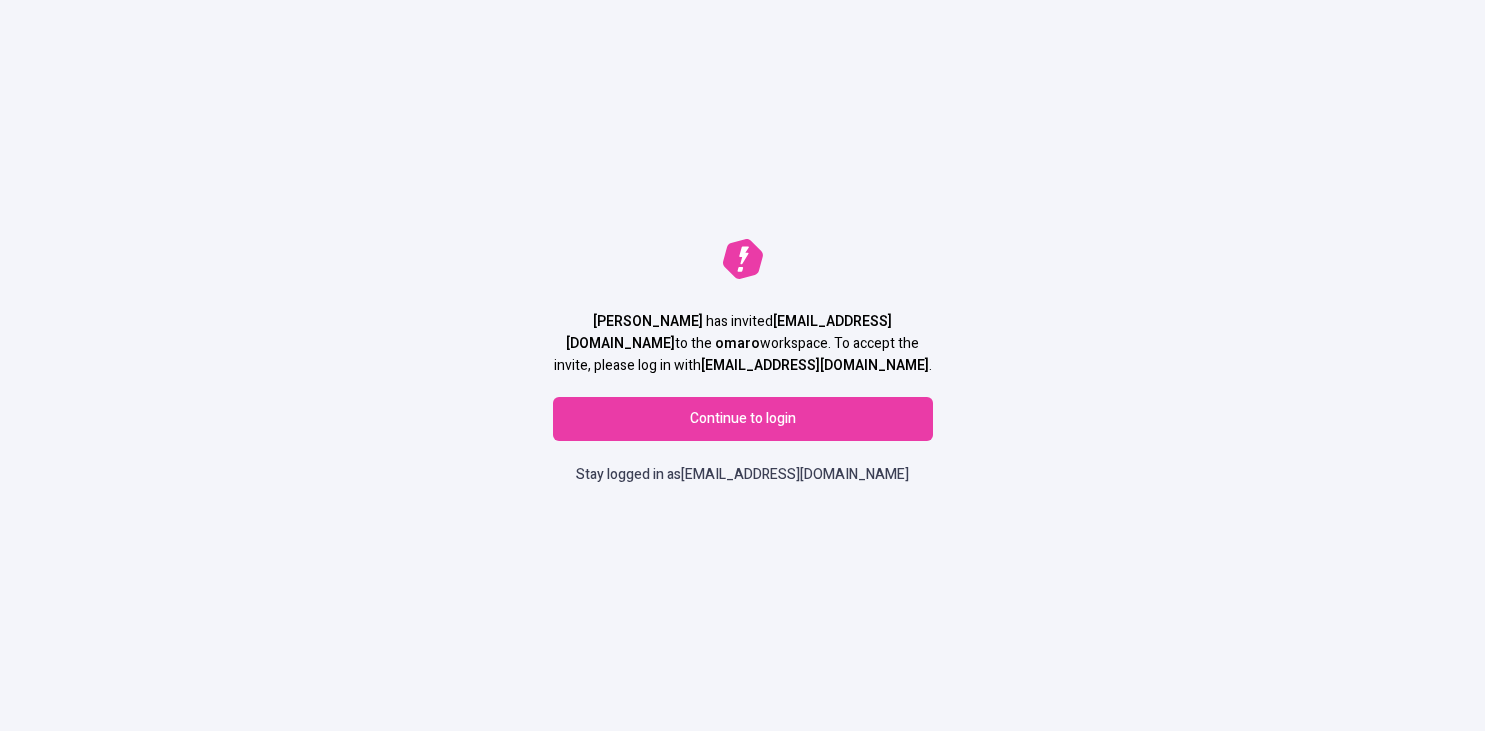 scroll, scrollTop: 0, scrollLeft: 0, axis: both 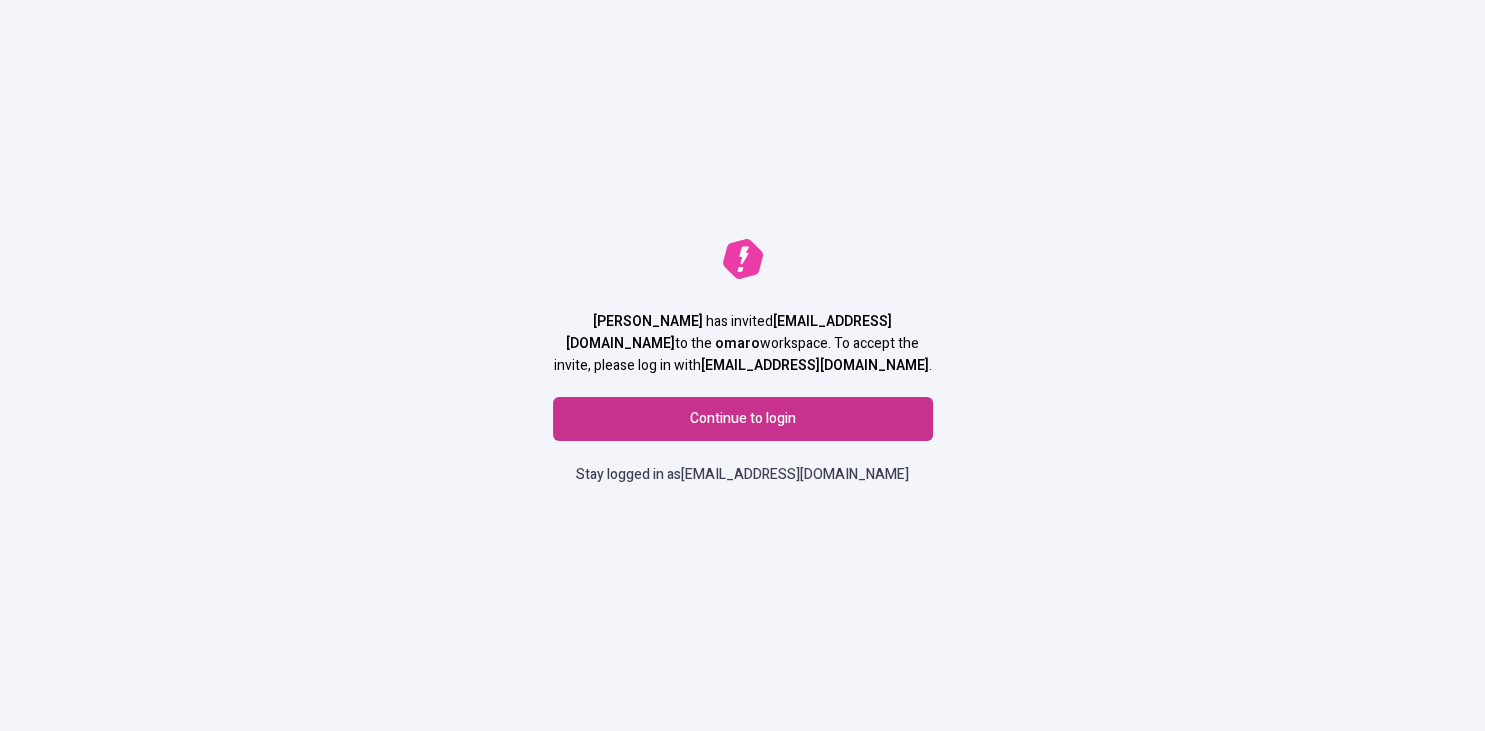 click on "Continue to login" at bounding box center (743, 419) 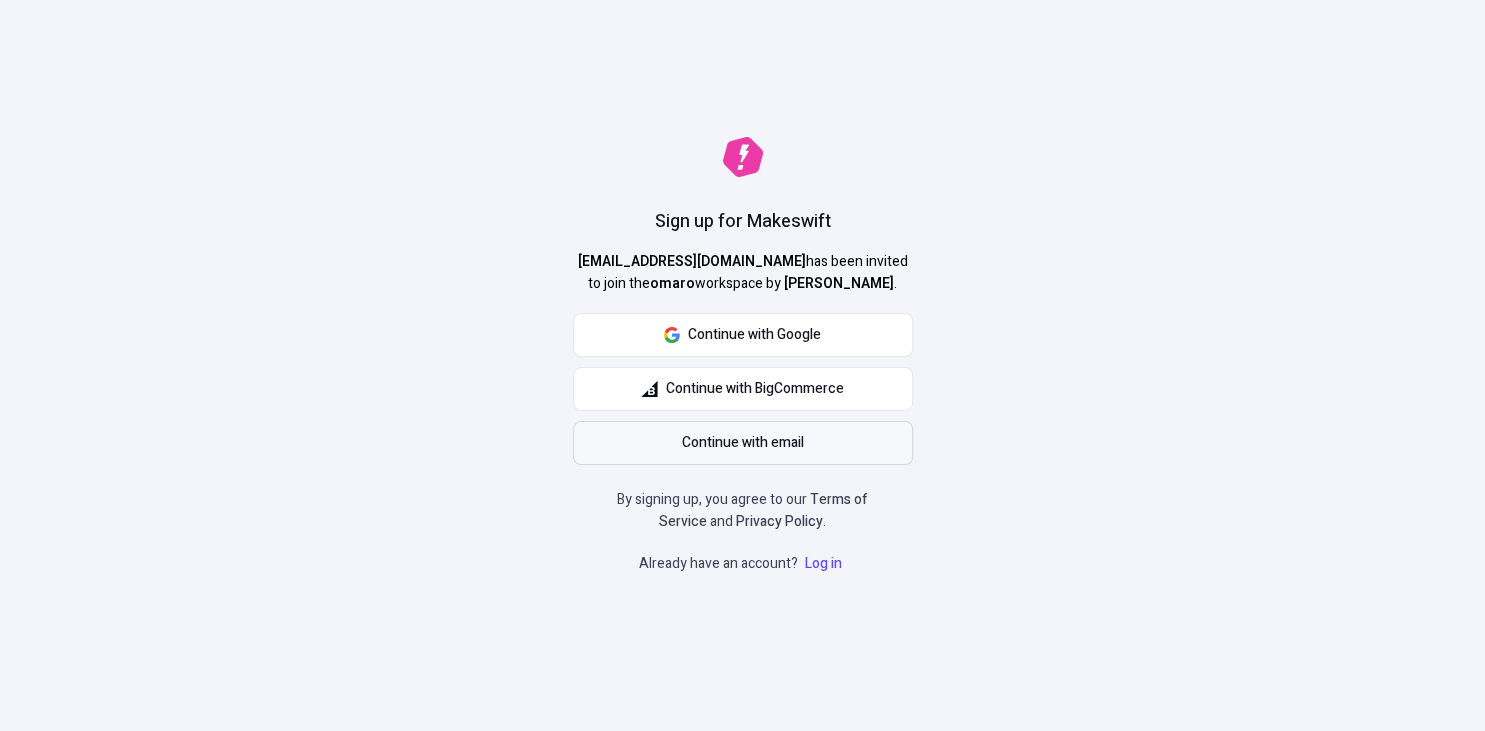 click on "Continue with email" at bounding box center [743, 443] 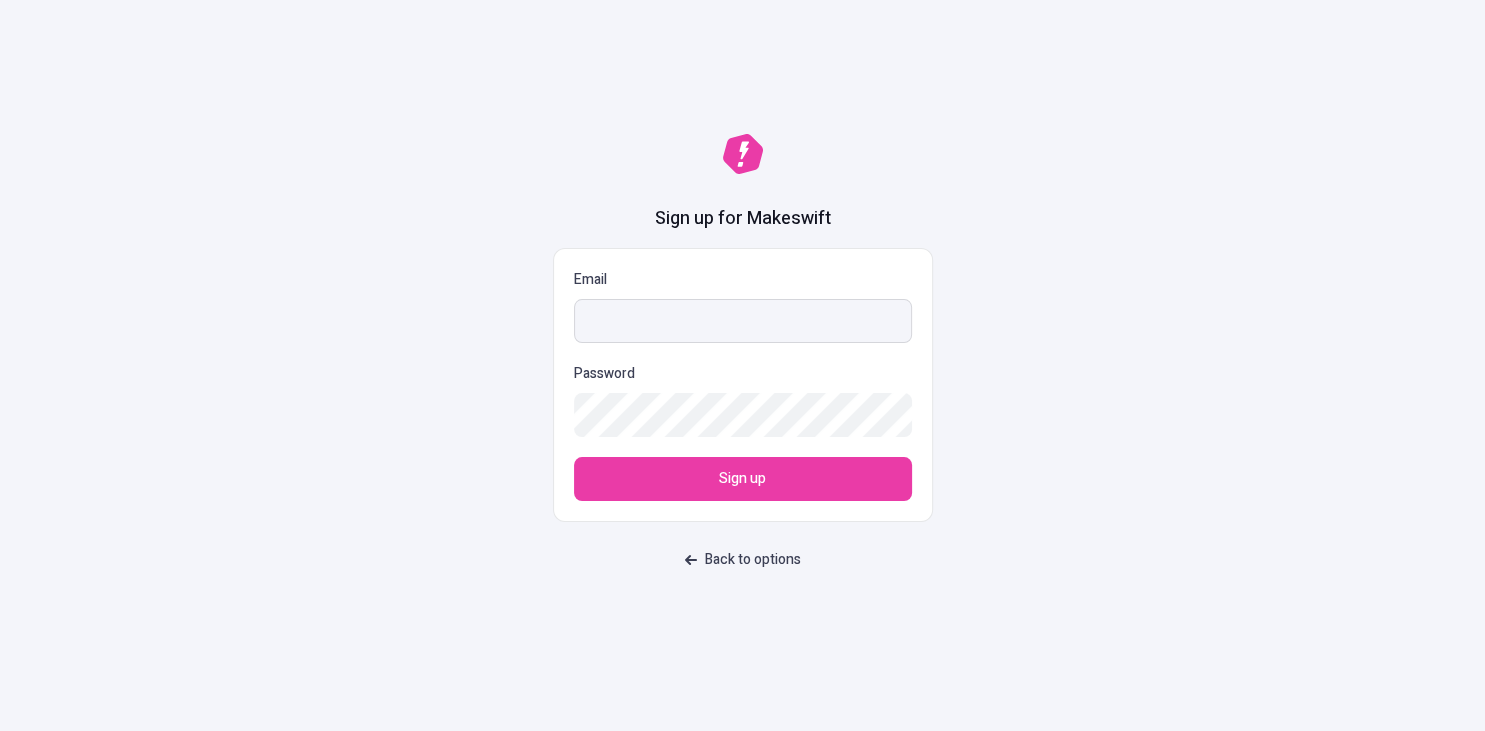 click on "Email" at bounding box center [743, 321] 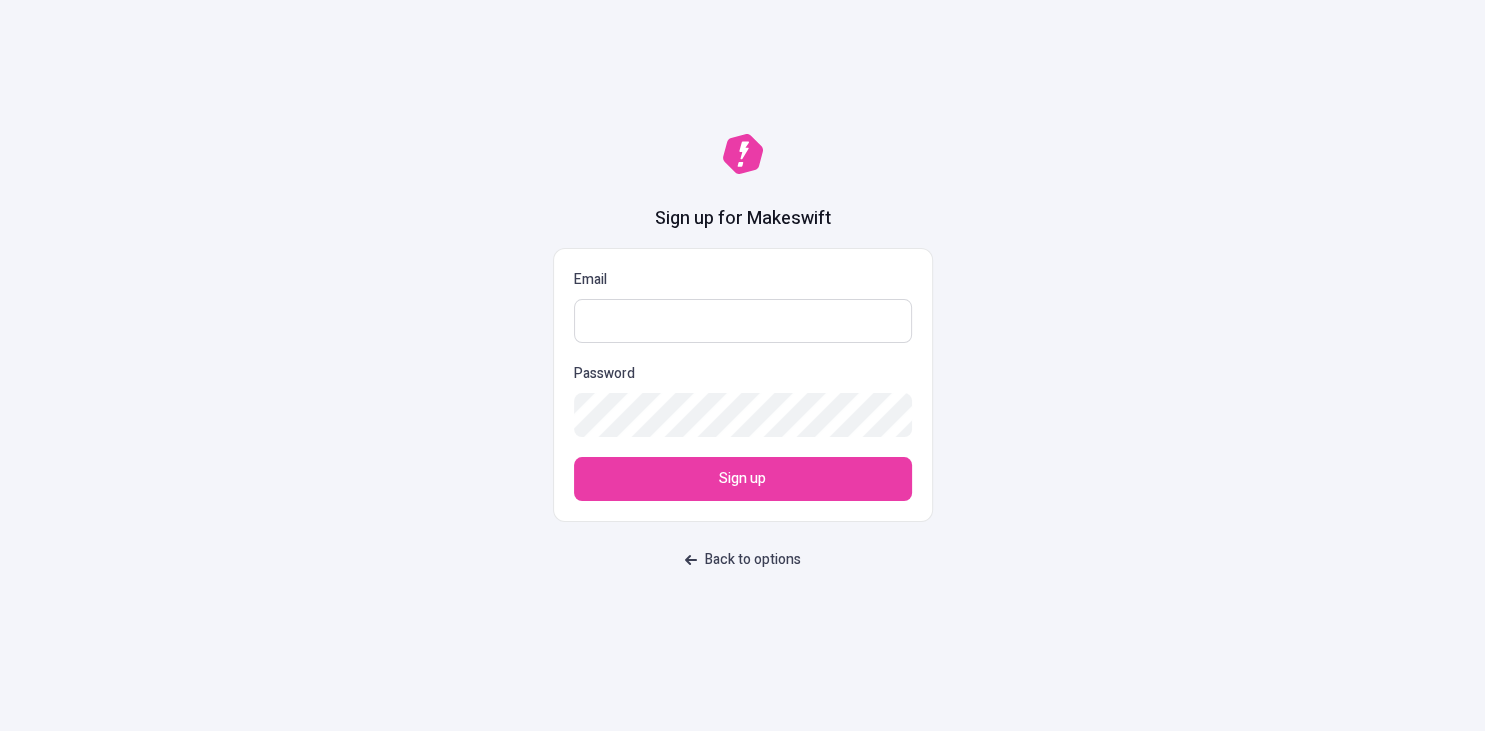 paste on "titap34292@dariolo.com" 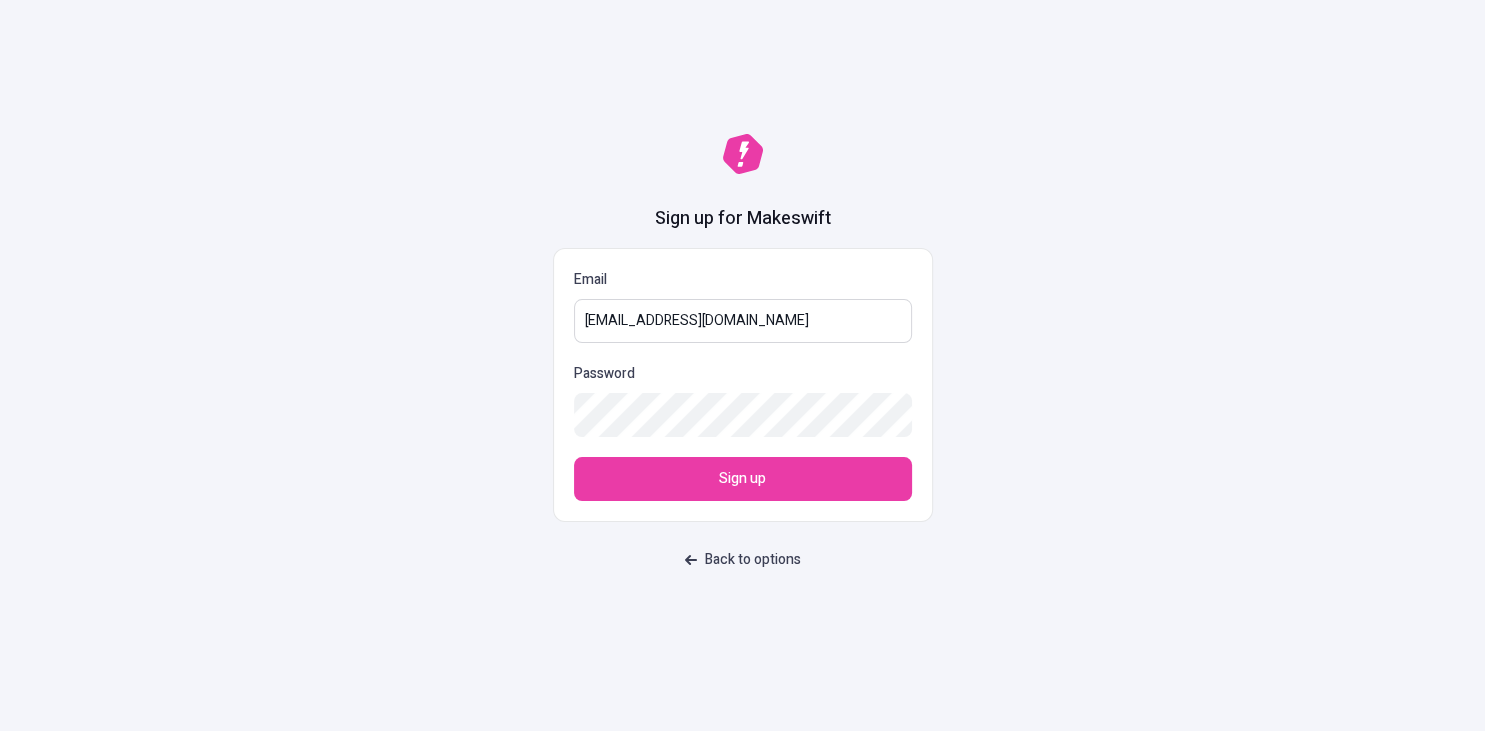 type on "titap34292@dariolo.com" 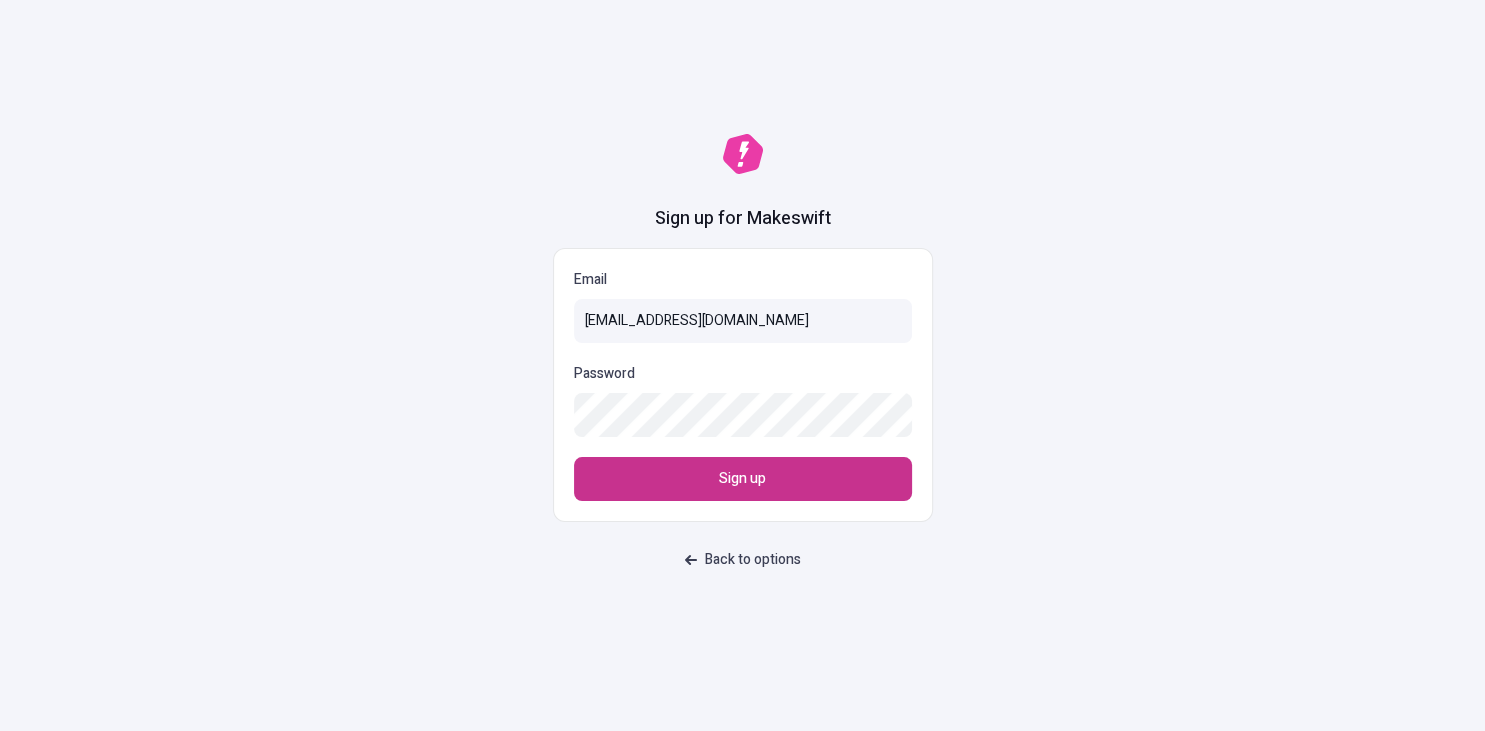click on "Sign up" at bounding box center (743, 479) 